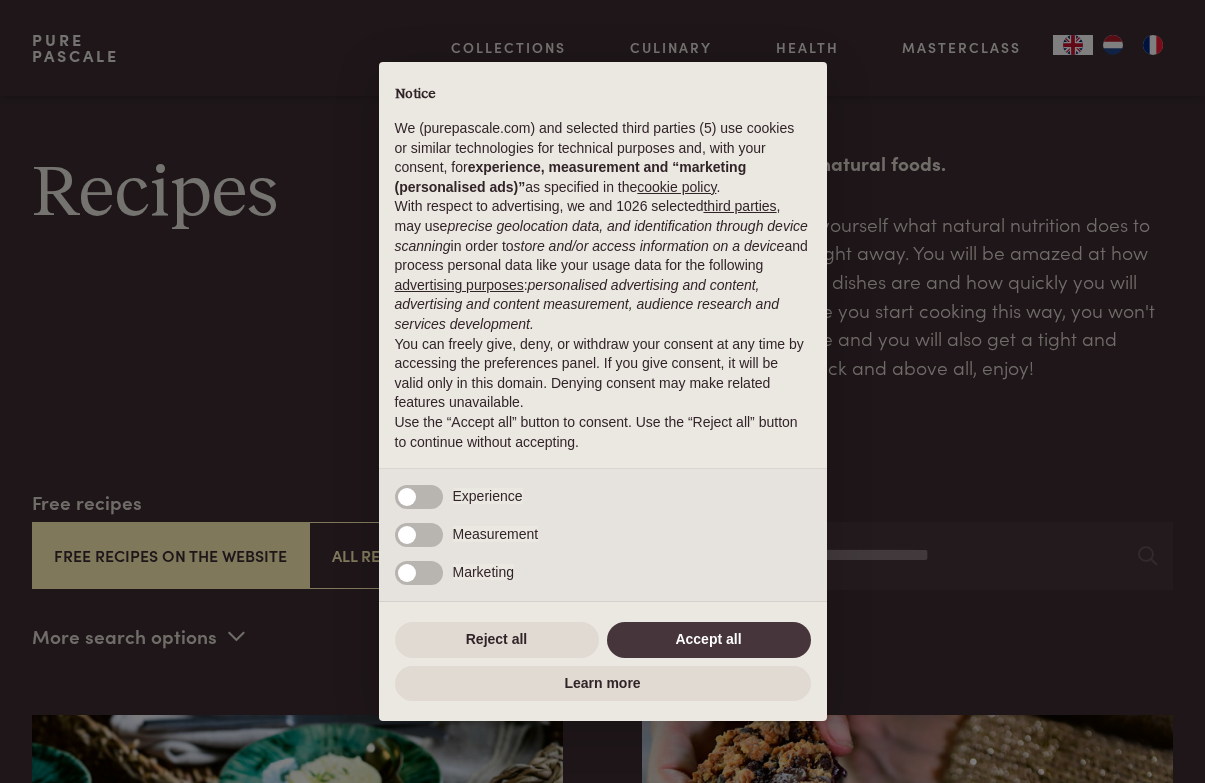 click on "×
Notice We  (purepascale.com)   and selected third parties  (5)   use cookies or similar technologies for technical purposes and, with your consent, for  experience, measurement and “marketing (personalised ads)”  as specified in the  cookie policy .  With respect to advertising, we and 1026  selected  third parties , may use  precise geolocation data, and identification through device scanning  in order to  store and/or access information on a device  and process personal data like your usage data for the following  advertising purposes :  personalised advertising and content, advertising and content measurement, audience research and services development. You can freely give, deny, or withdraw your consent at any time by accessing the preferences panel. If you give consent, it will be valid only in this domain. Denying consent may make related features unavailable. Use the “Accept all” button to consent. Use the “Reject all” button to continue without accepting. Necessary" at bounding box center (602, 391) 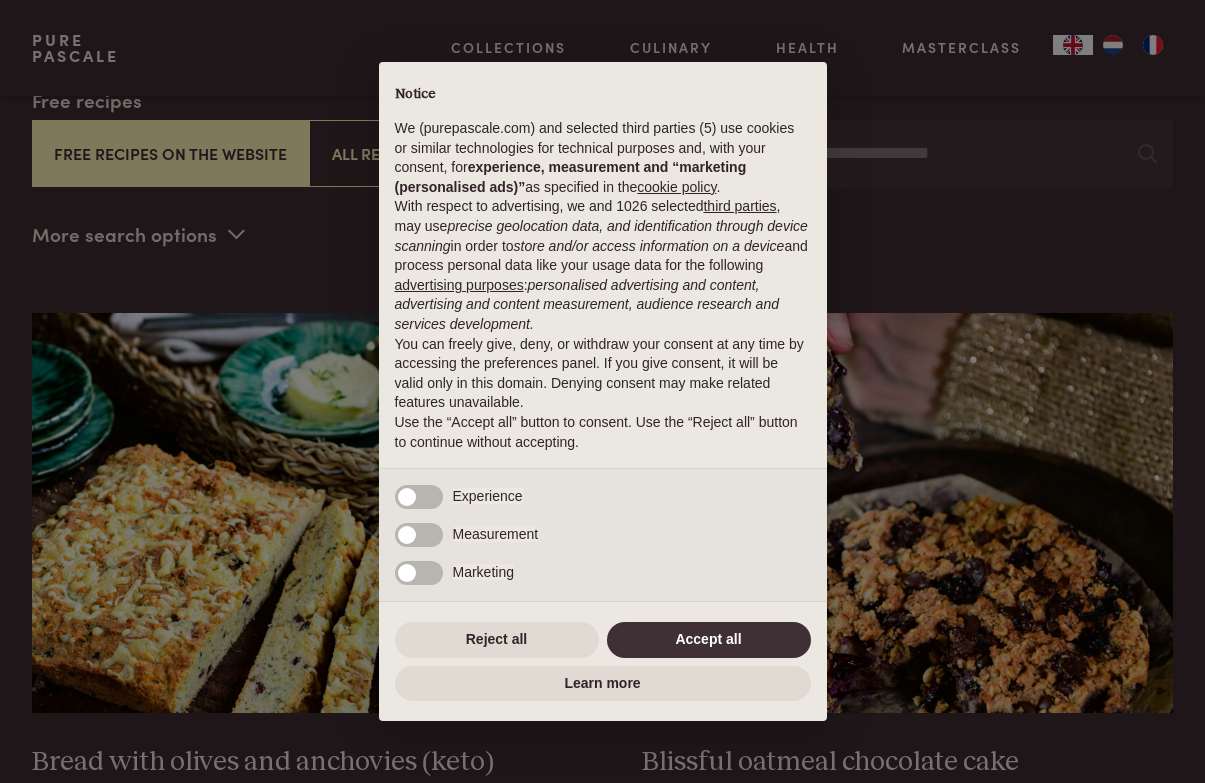 click on "Accept all" at bounding box center (709, 640) 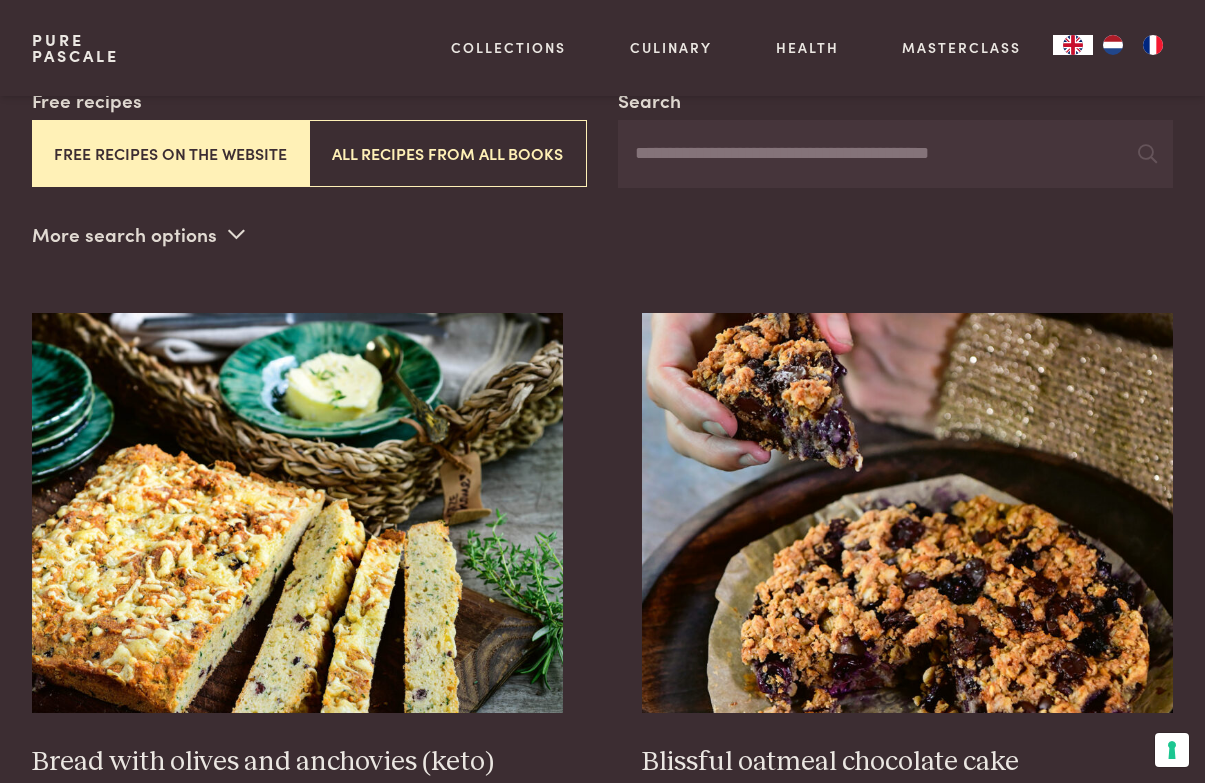 scroll, scrollTop: 402, scrollLeft: 0, axis: vertical 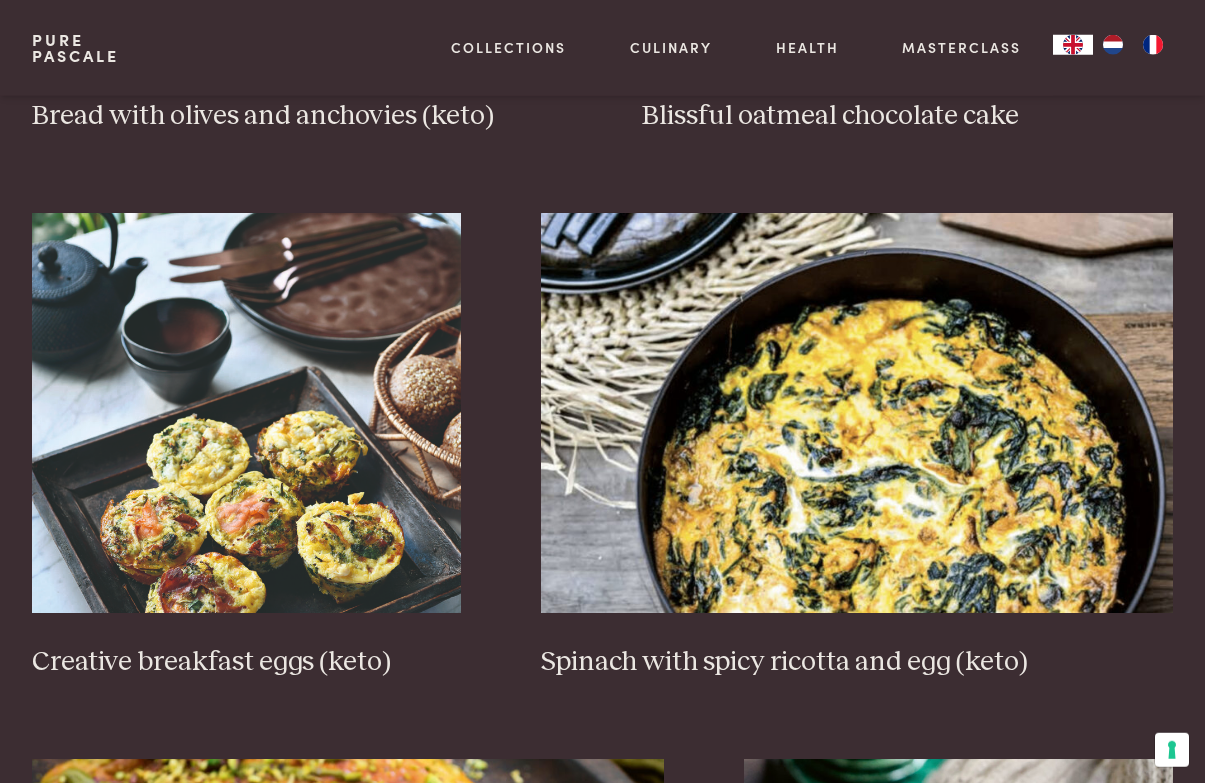 click on "Spinach with spicy ricotta and egg (keto)" at bounding box center [857, 662] 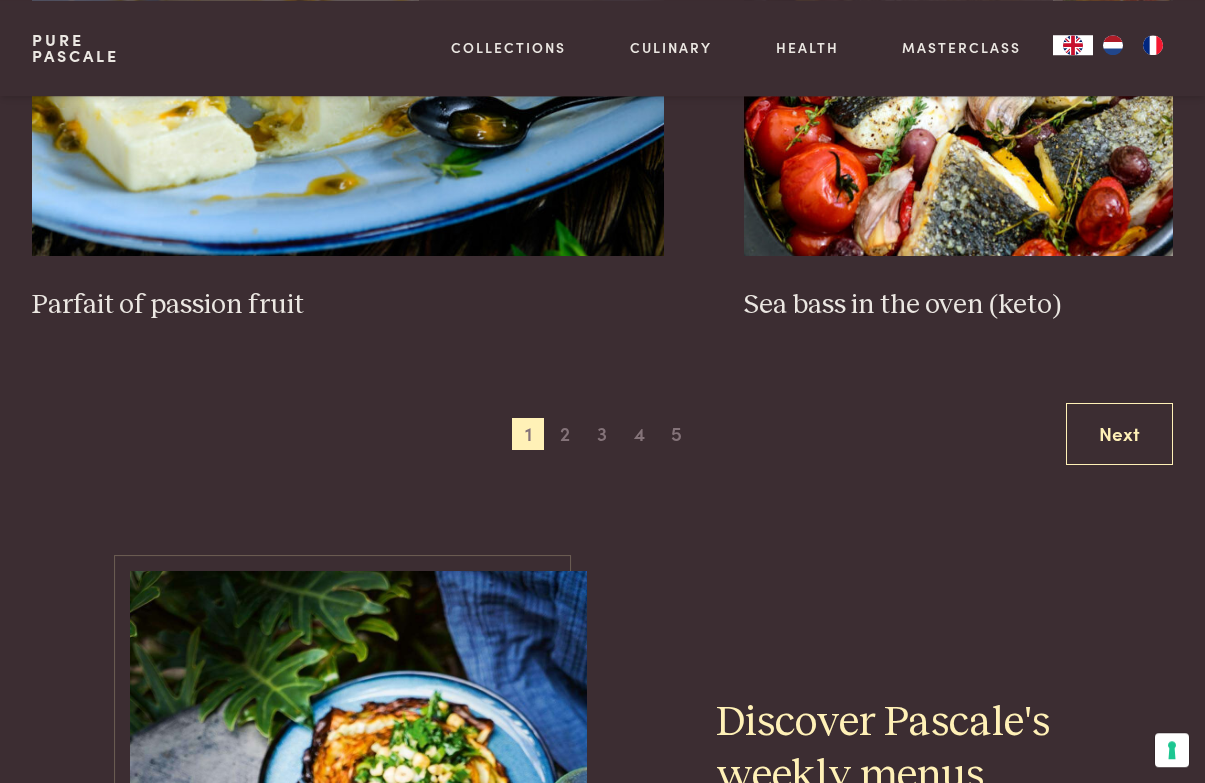 scroll, scrollTop: 3661, scrollLeft: 0, axis: vertical 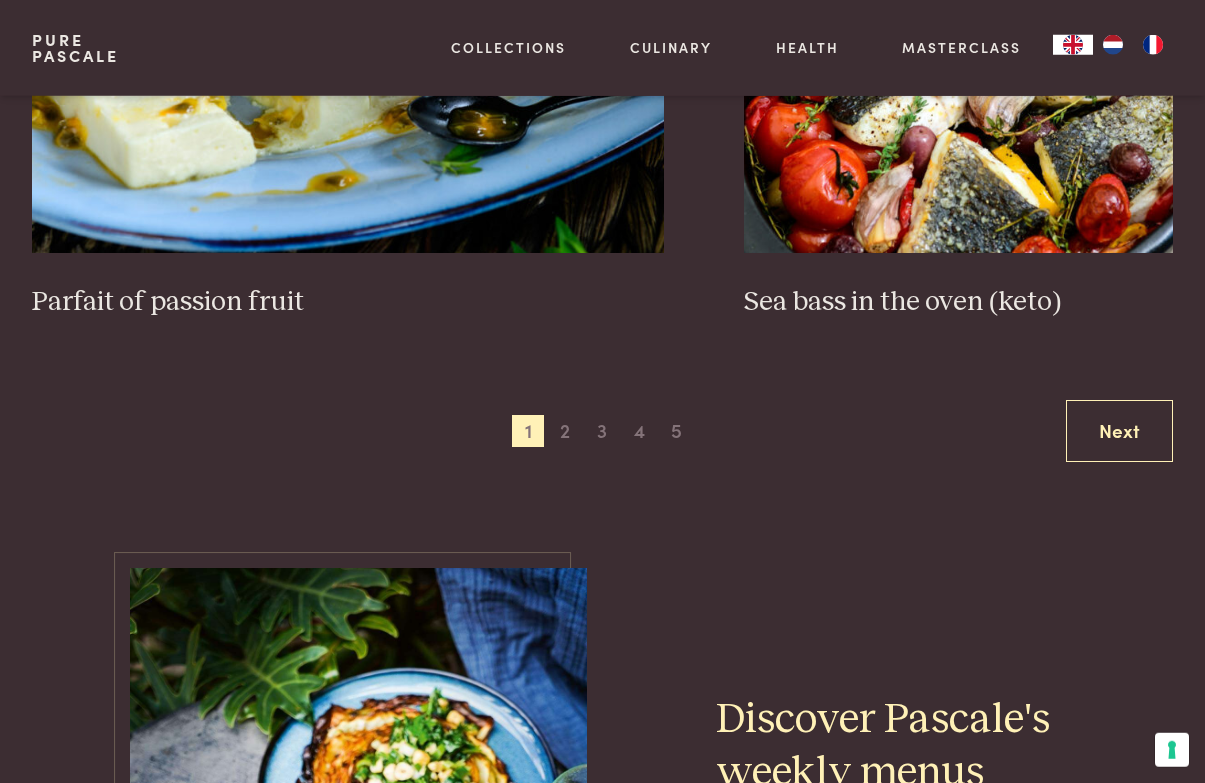 click on "Next" at bounding box center [1119, 431] 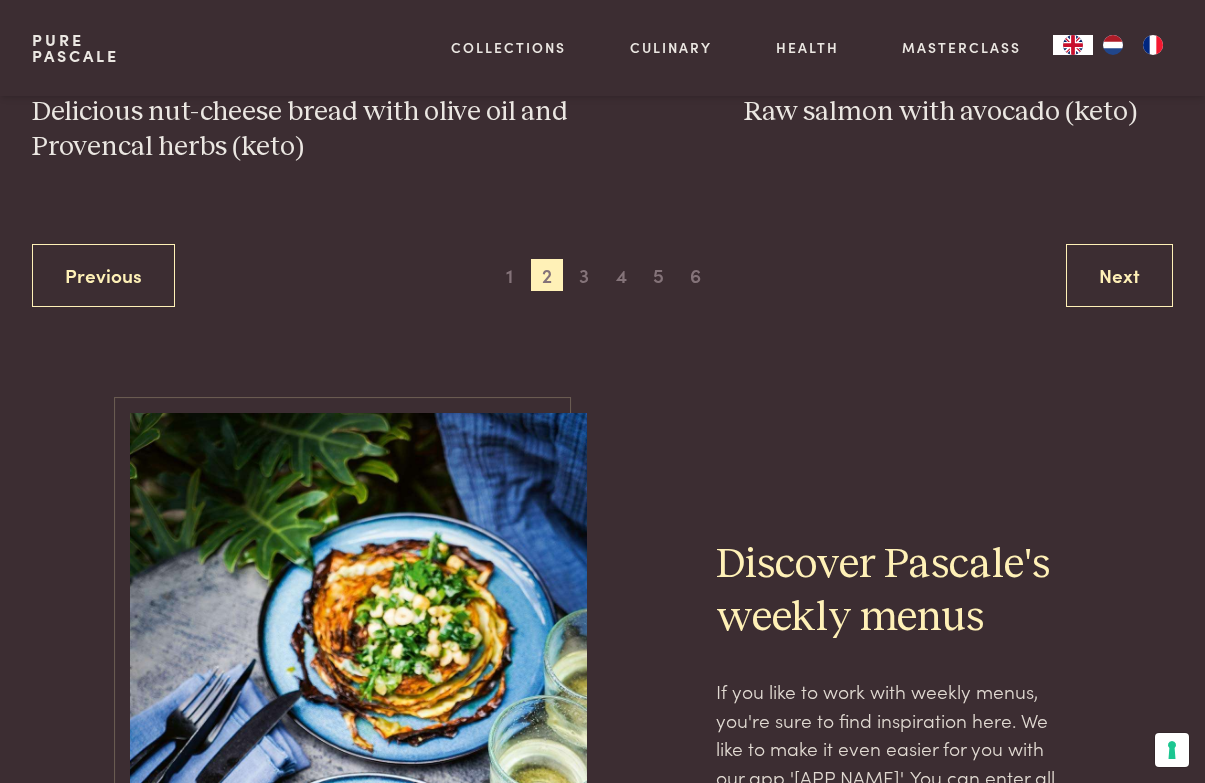 scroll, scrollTop: 3912, scrollLeft: 0, axis: vertical 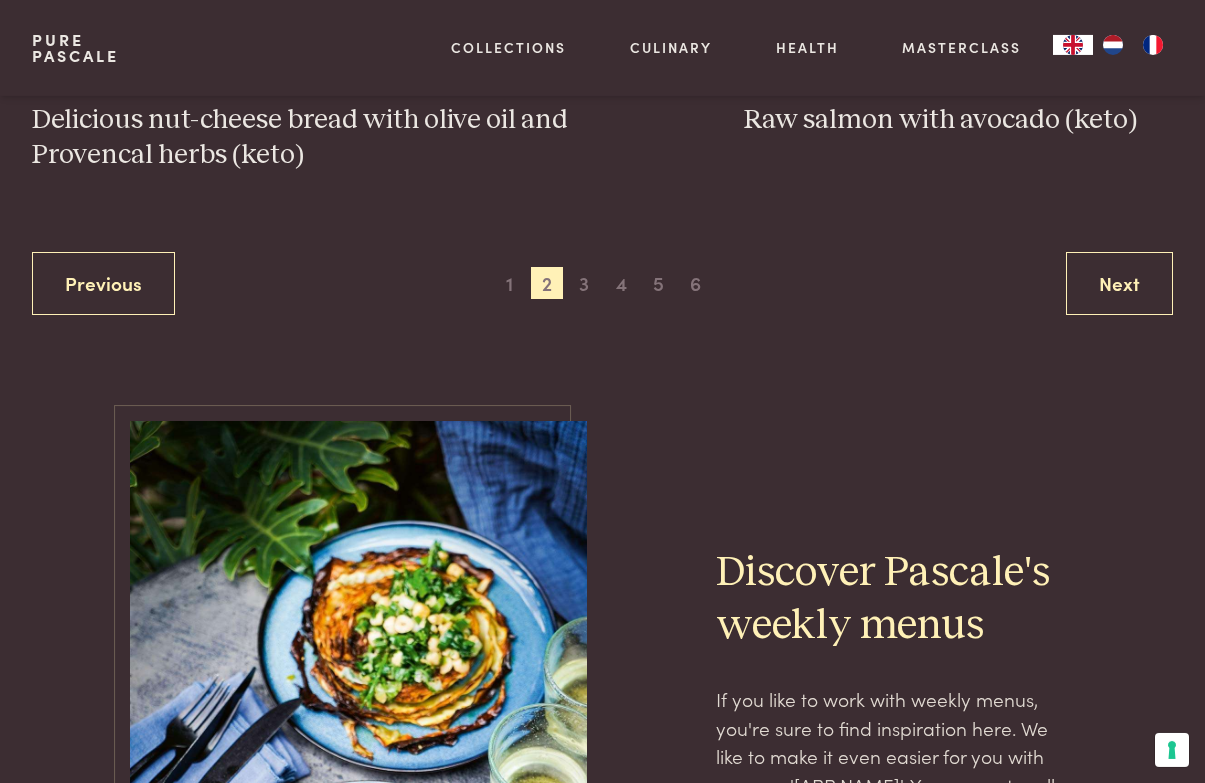 click on "Next" at bounding box center [1119, 283] 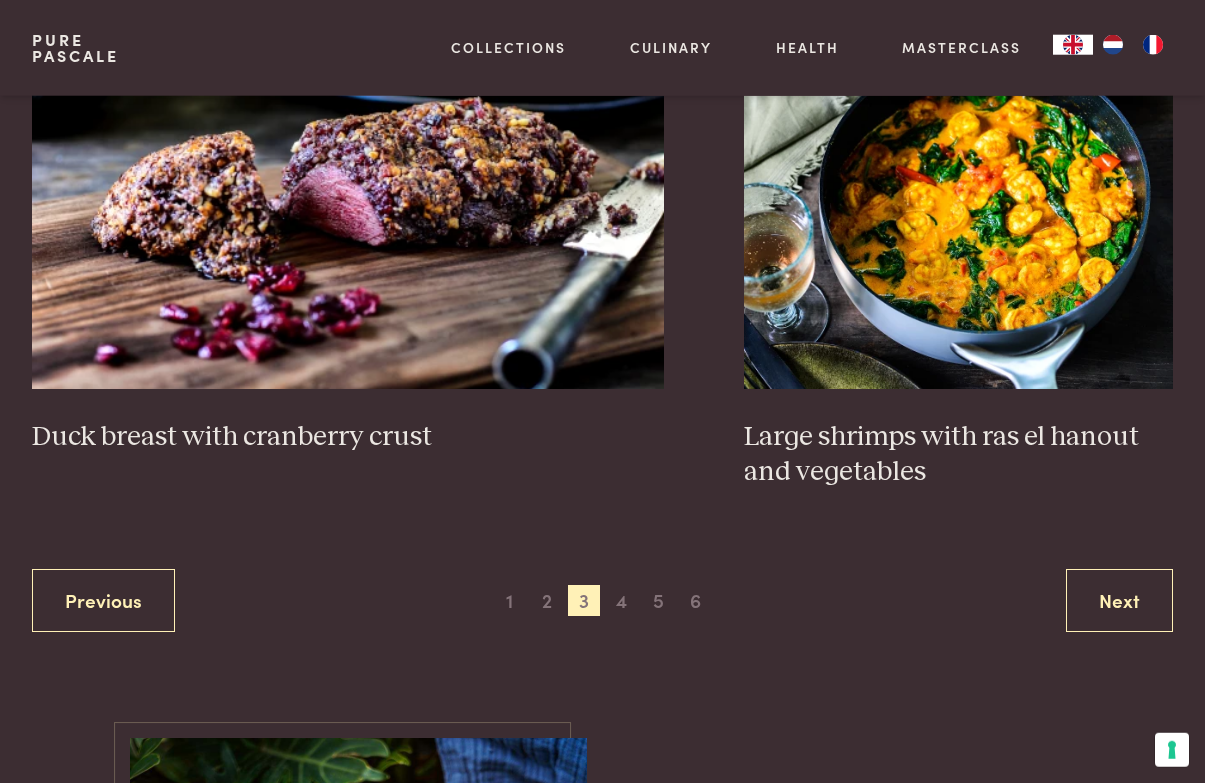 scroll, scrollTop: 3665, scrollLeft: 0, axis: vertical 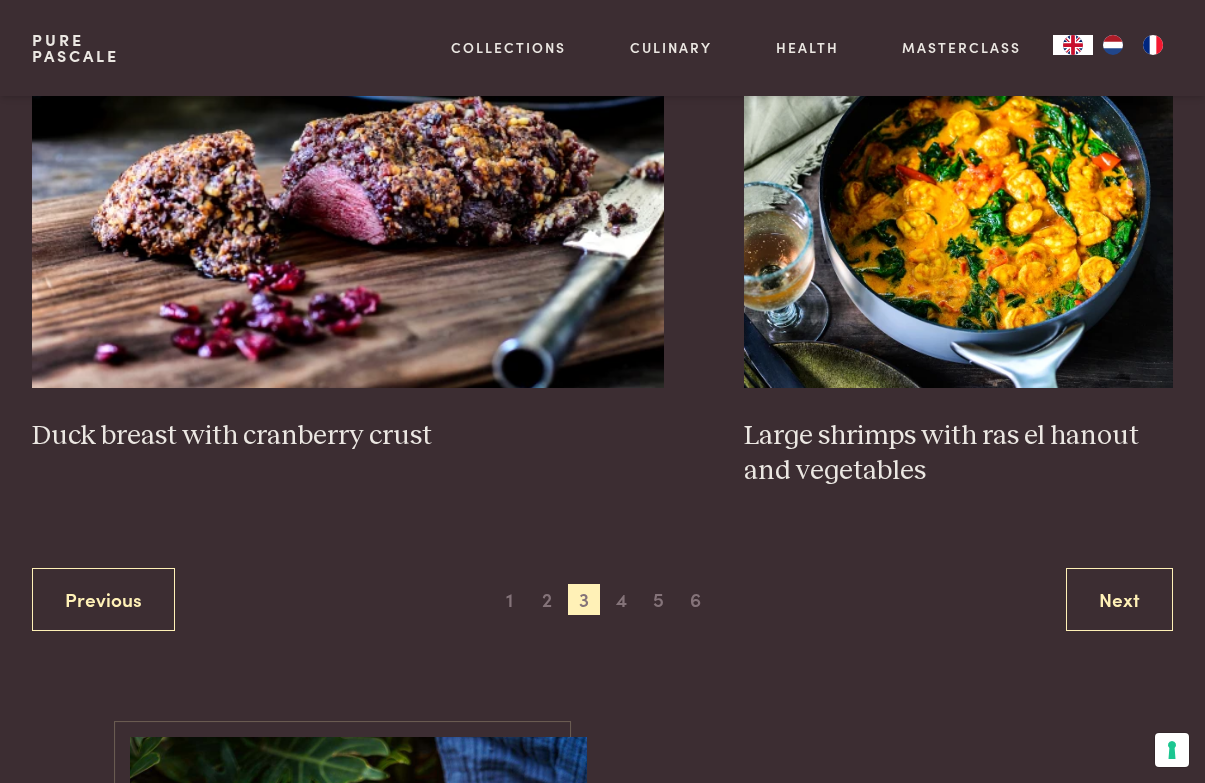 click on "Large shrimps with ras el hanout and vegetables" at bounding box center [958, 453] 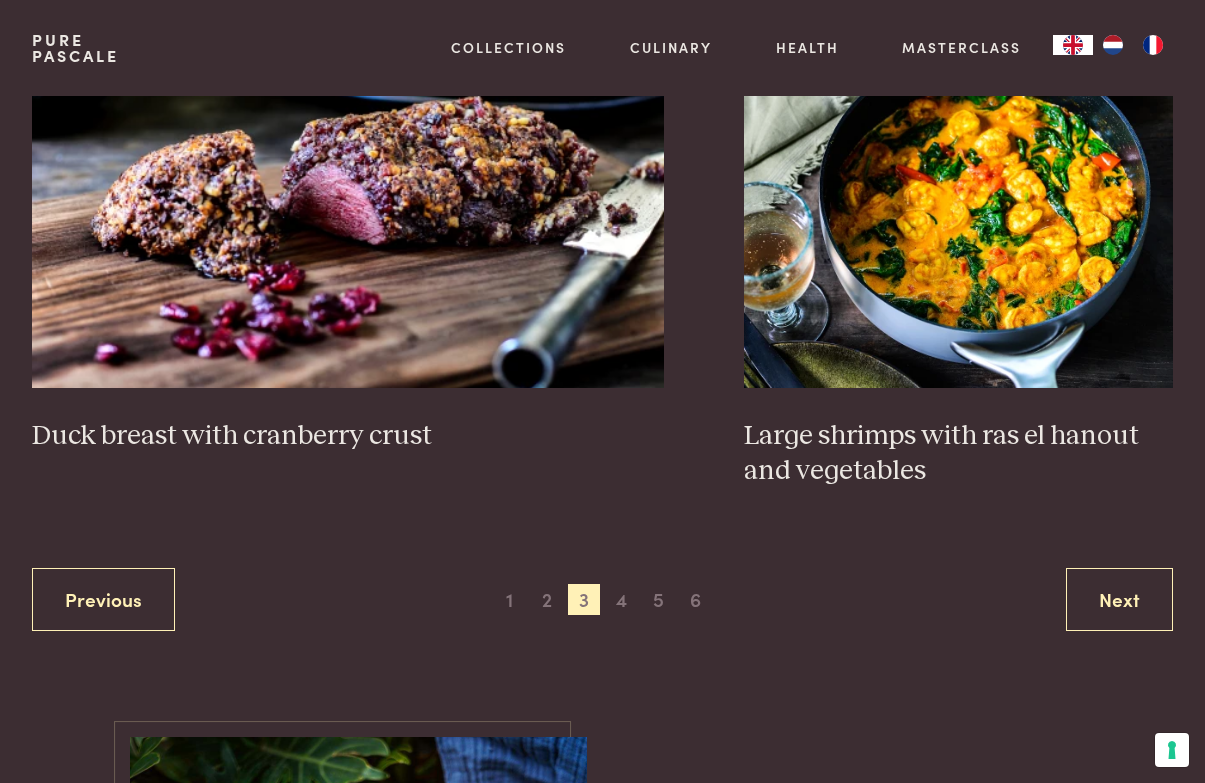 scroll, scrollTop: 3739, scrollLeft: 0, axis: vertical 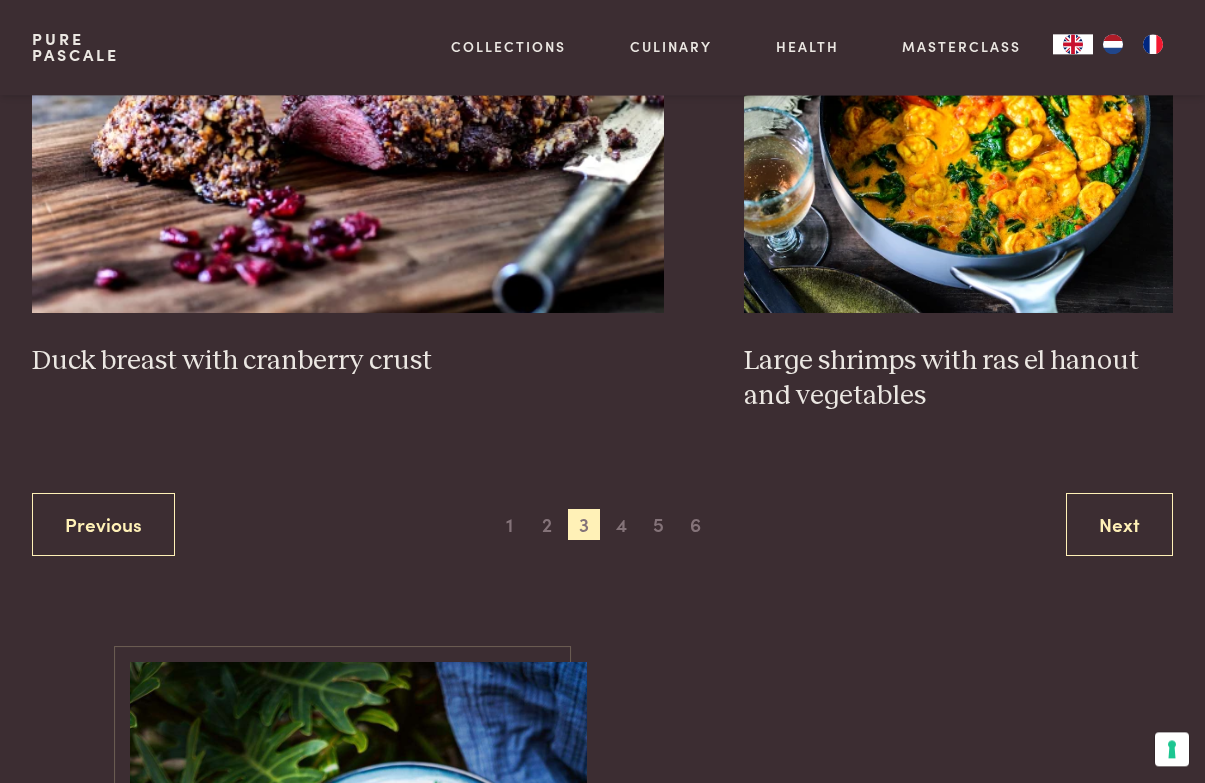 click on "Next" at bounding box center (1119, 525) 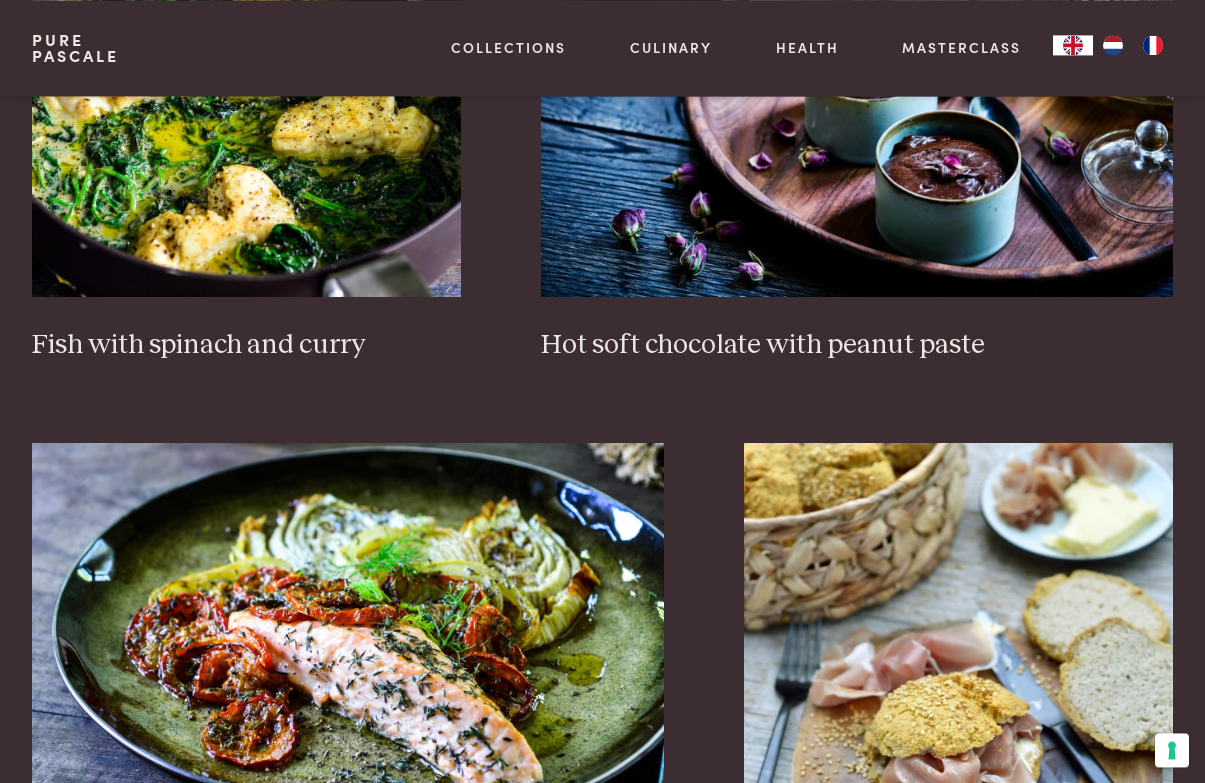 scroll, scrollTop: 1399, scrollLeft: 0, axis: vertical 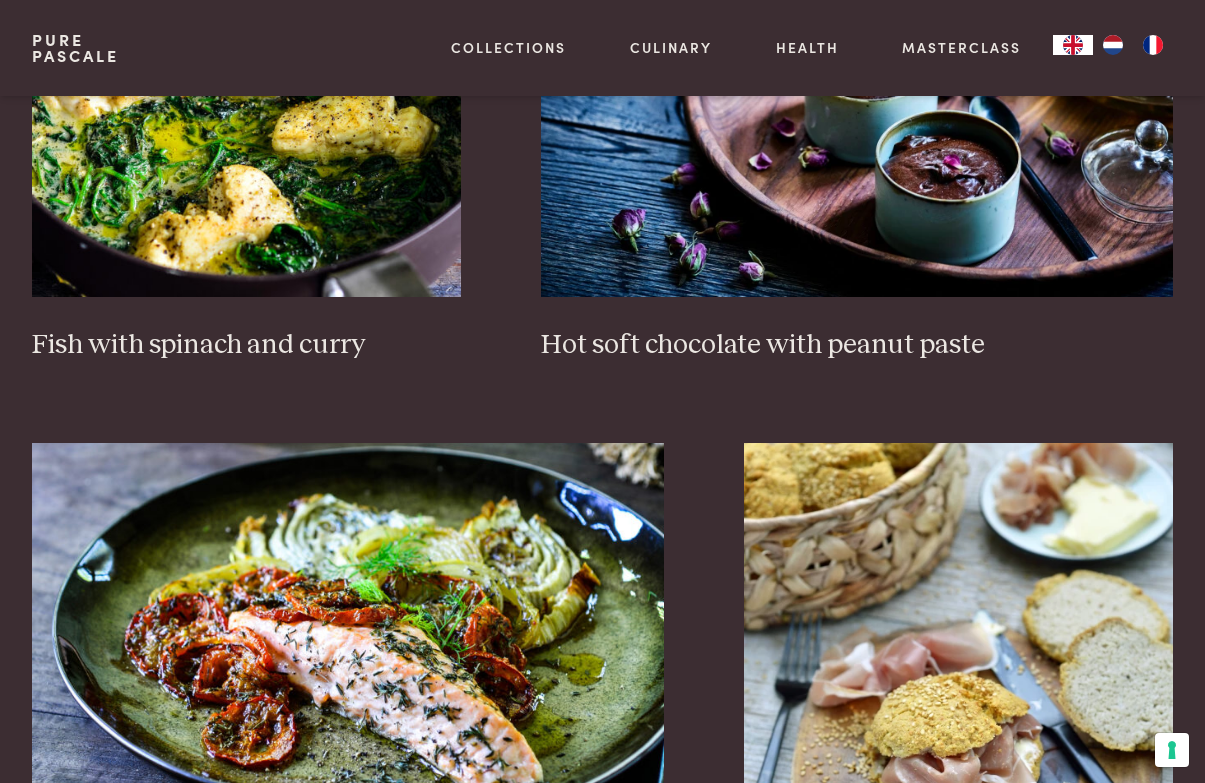click on "Fish with spinach and curry" at bounding box center (246, 345) 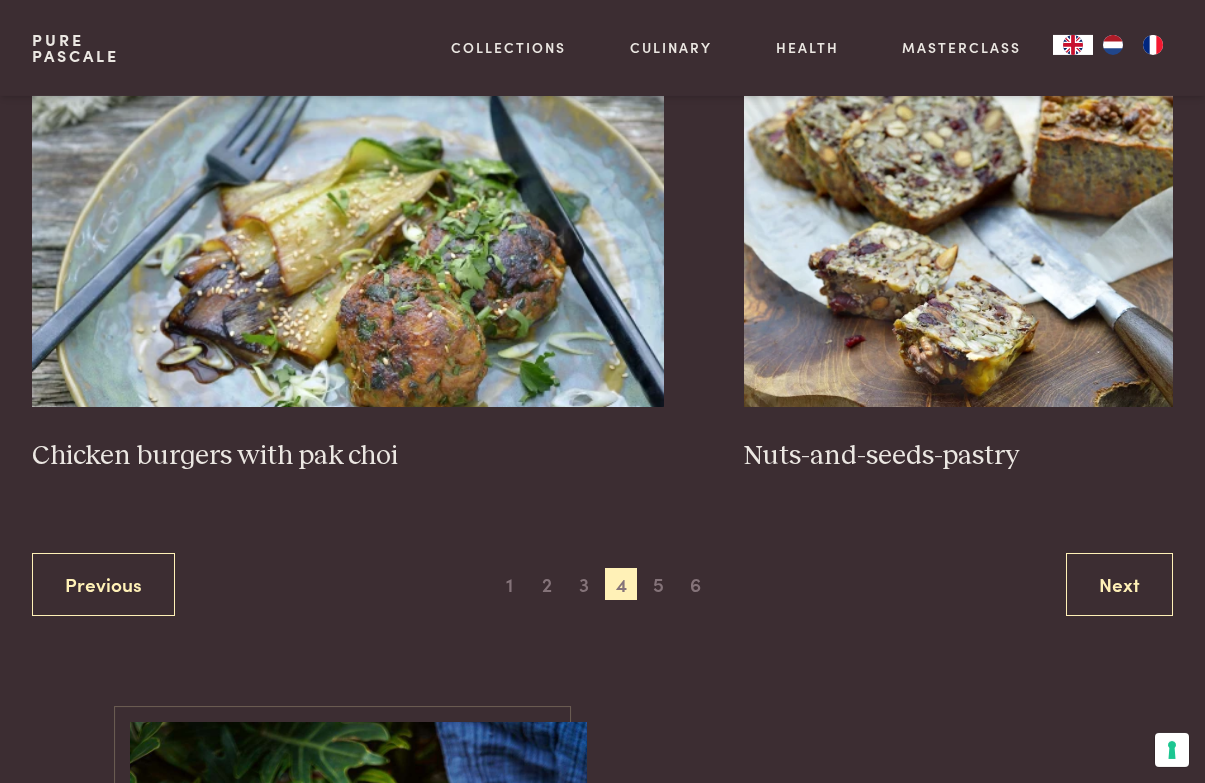 scroll, scrollTop: 3545, scrollLeft: 0, axis: vertical 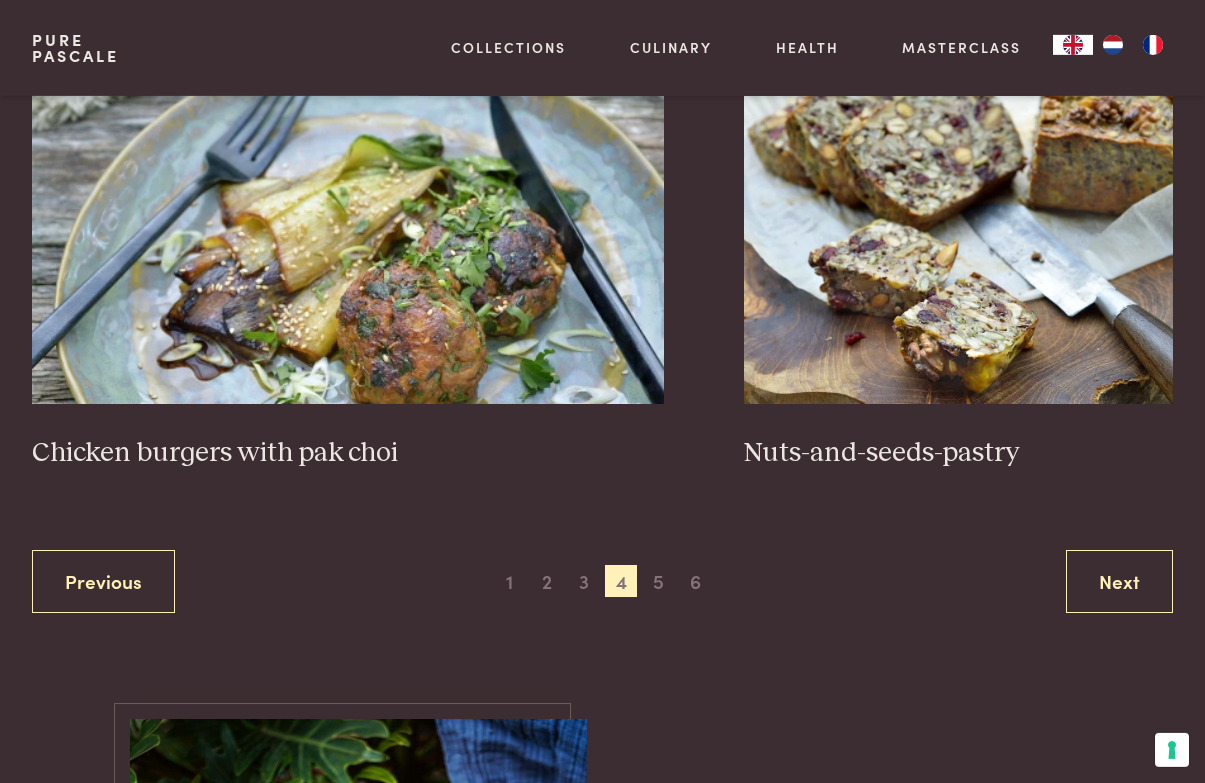 click on "Next" at bounding box center [1119, 581] 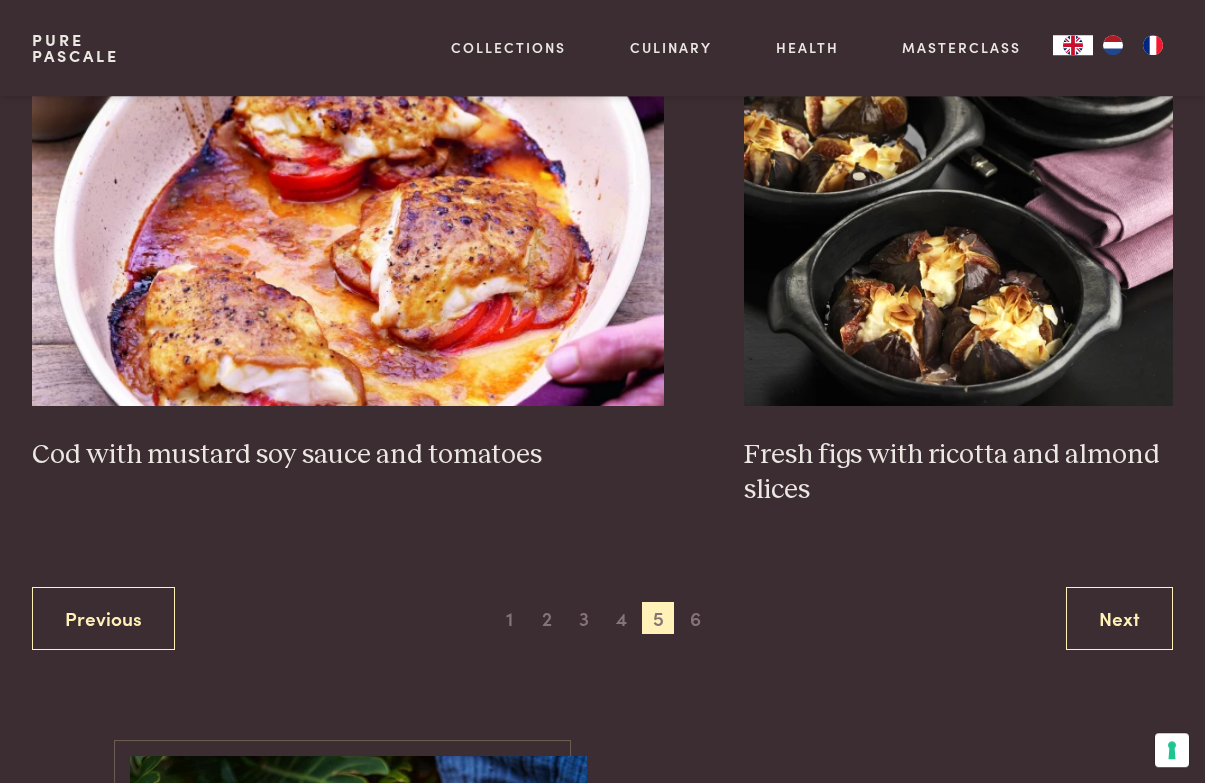 scroll, scrollTop: 3549, scrollLeft: 0, axis: vertical 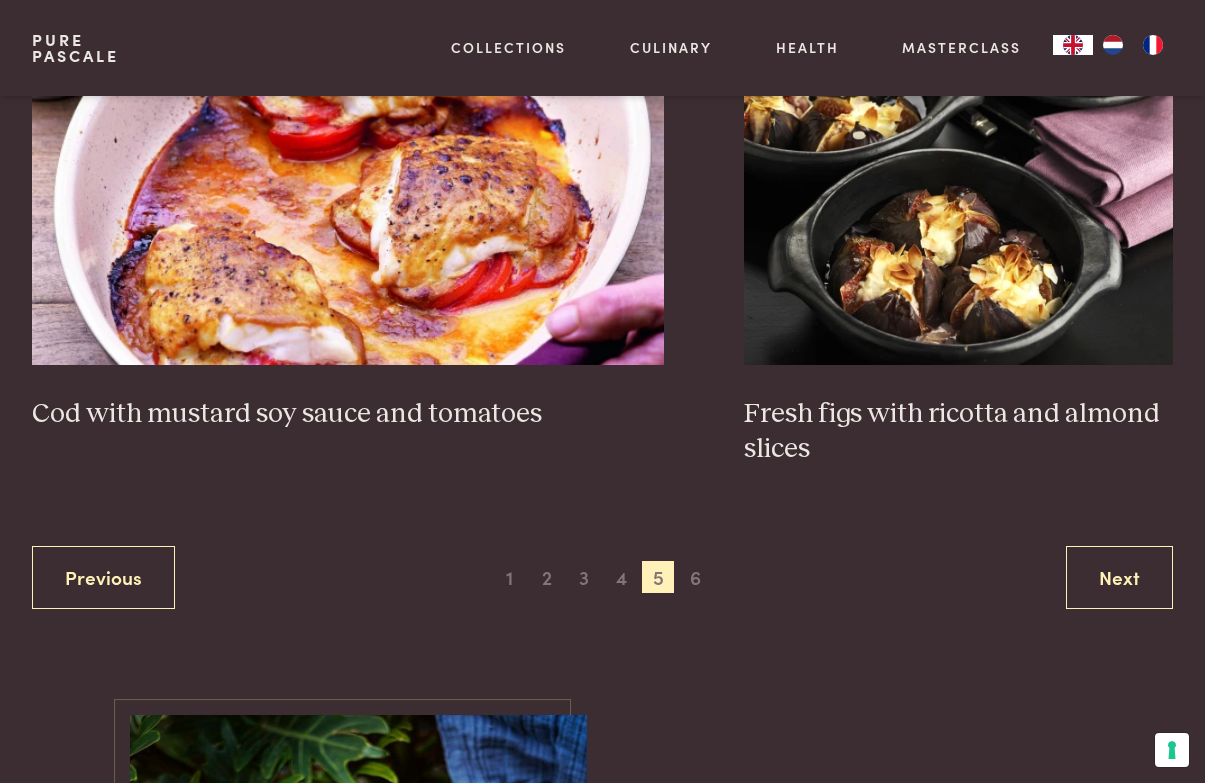 click on "Next" at bounding box center (1119, 577) 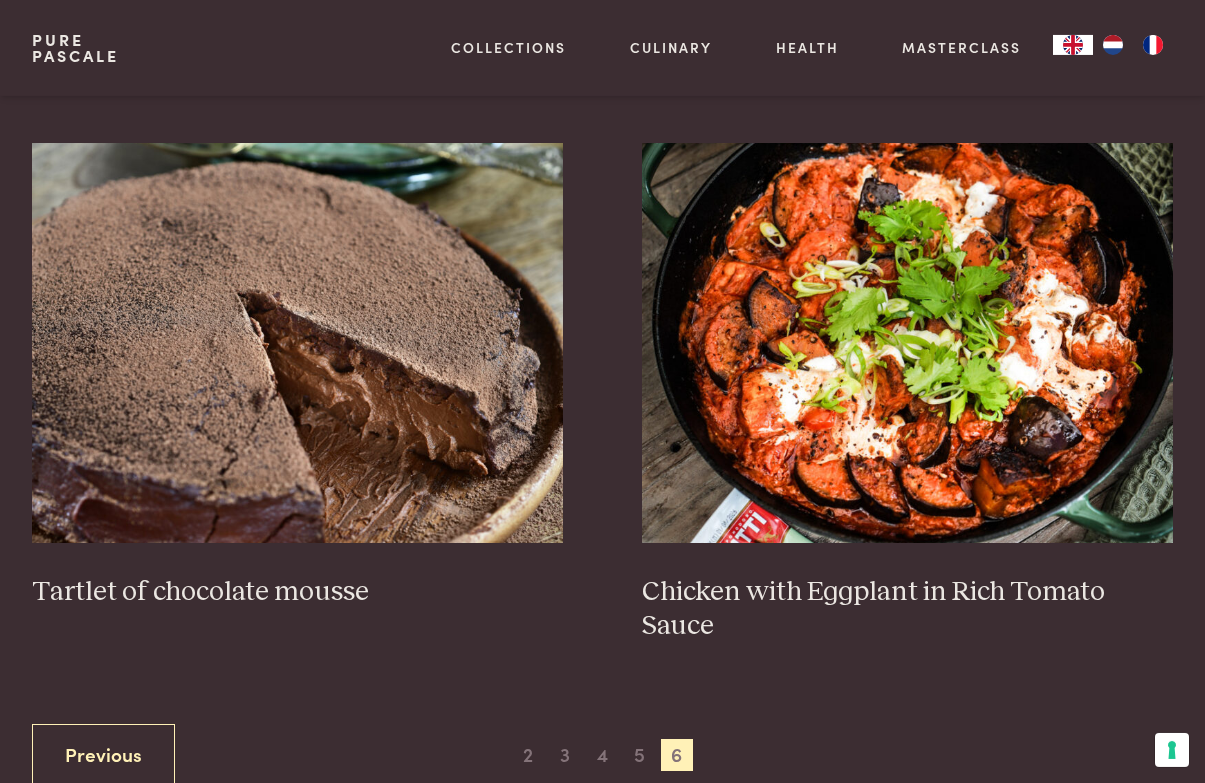 scroll, scrollTop: 568, scrollLeft: 0, axis: vertical 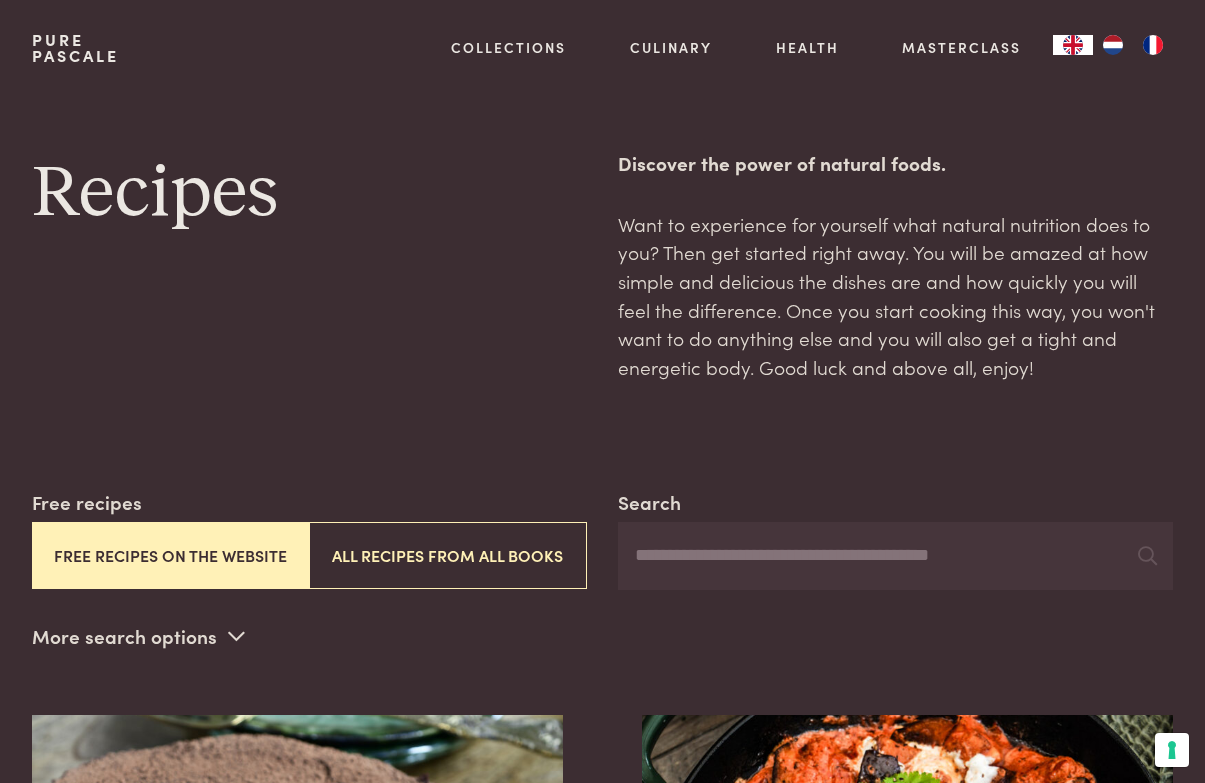 click on "All recipes from all books" at bounding box center [447, 555] 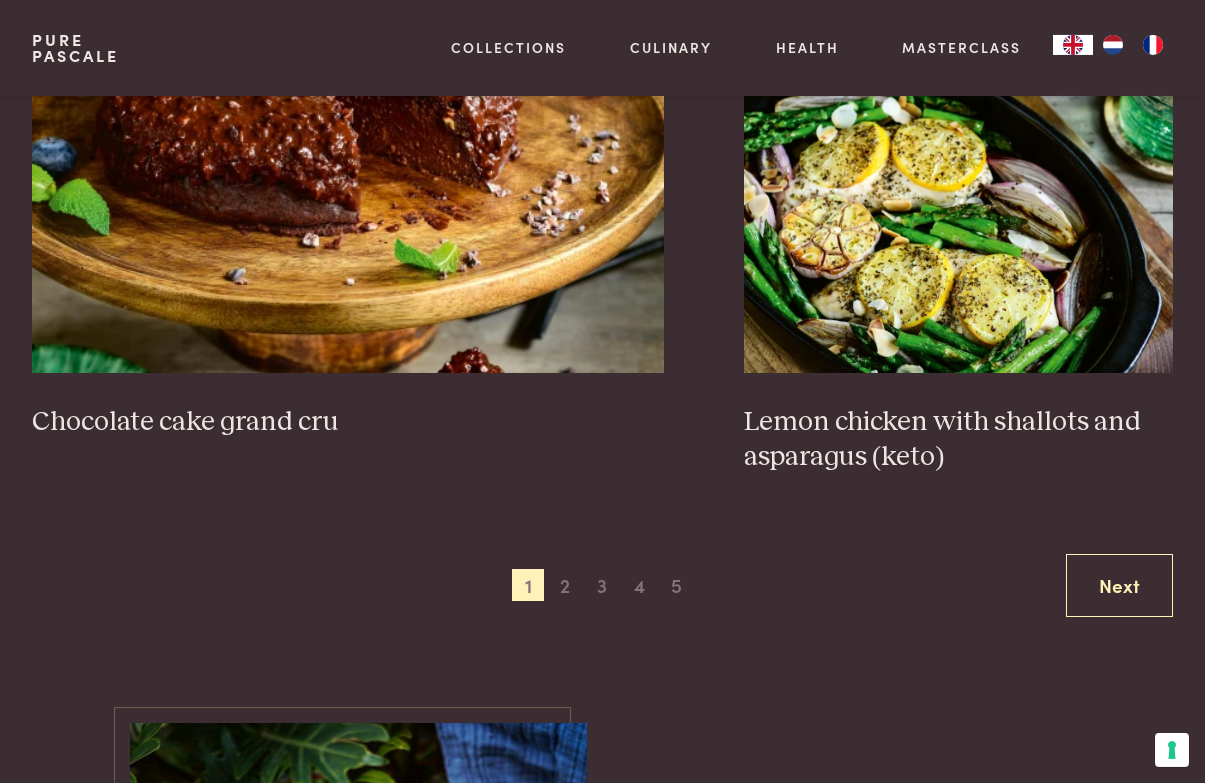 scroll, scrollTop: 3474, scrollLeft: 0, axis: vertical 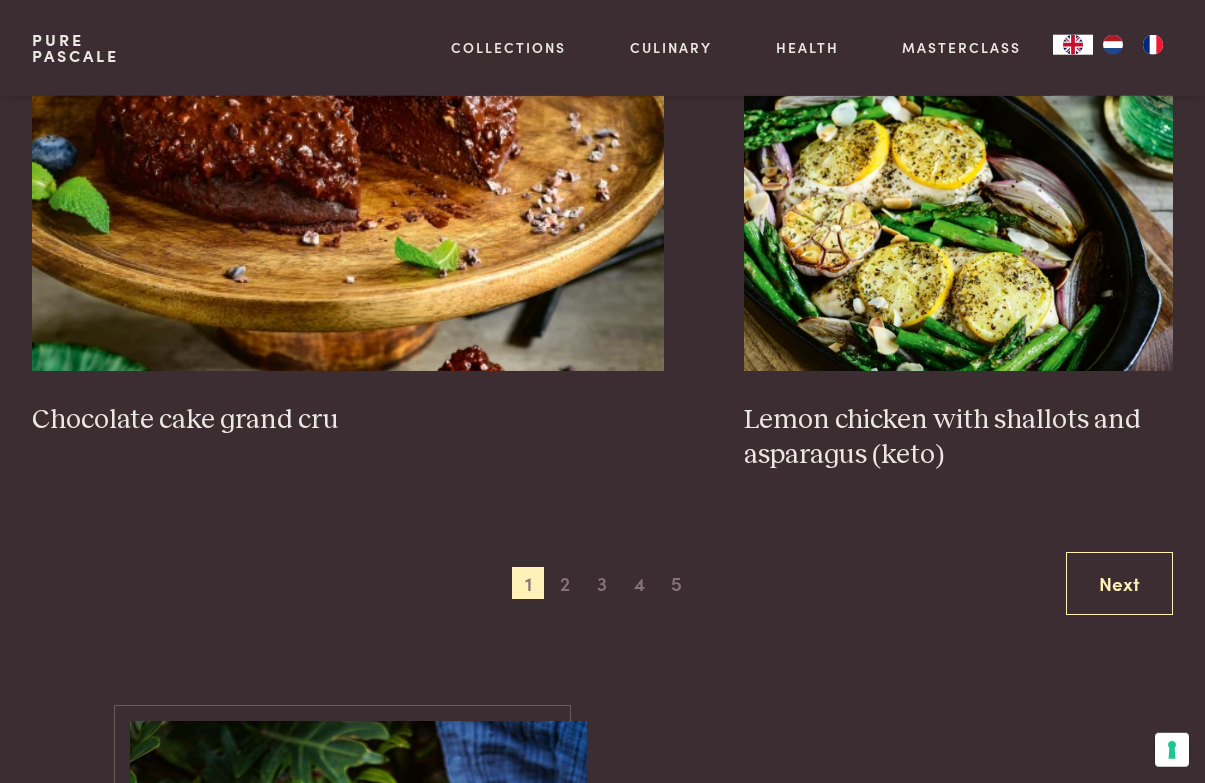 click on "Next" at bounding box center [1119, 583] 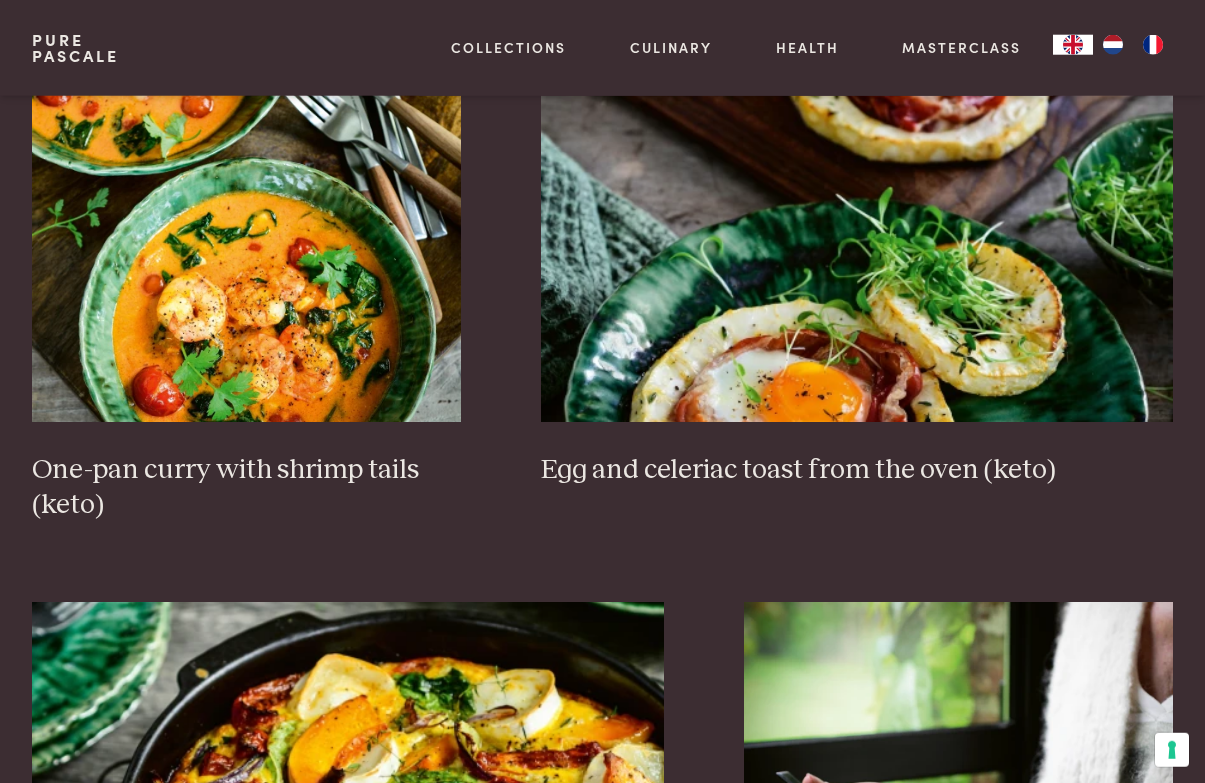 scroll, scrollTop: 1275, scrollLeft: 0, axis: vertical 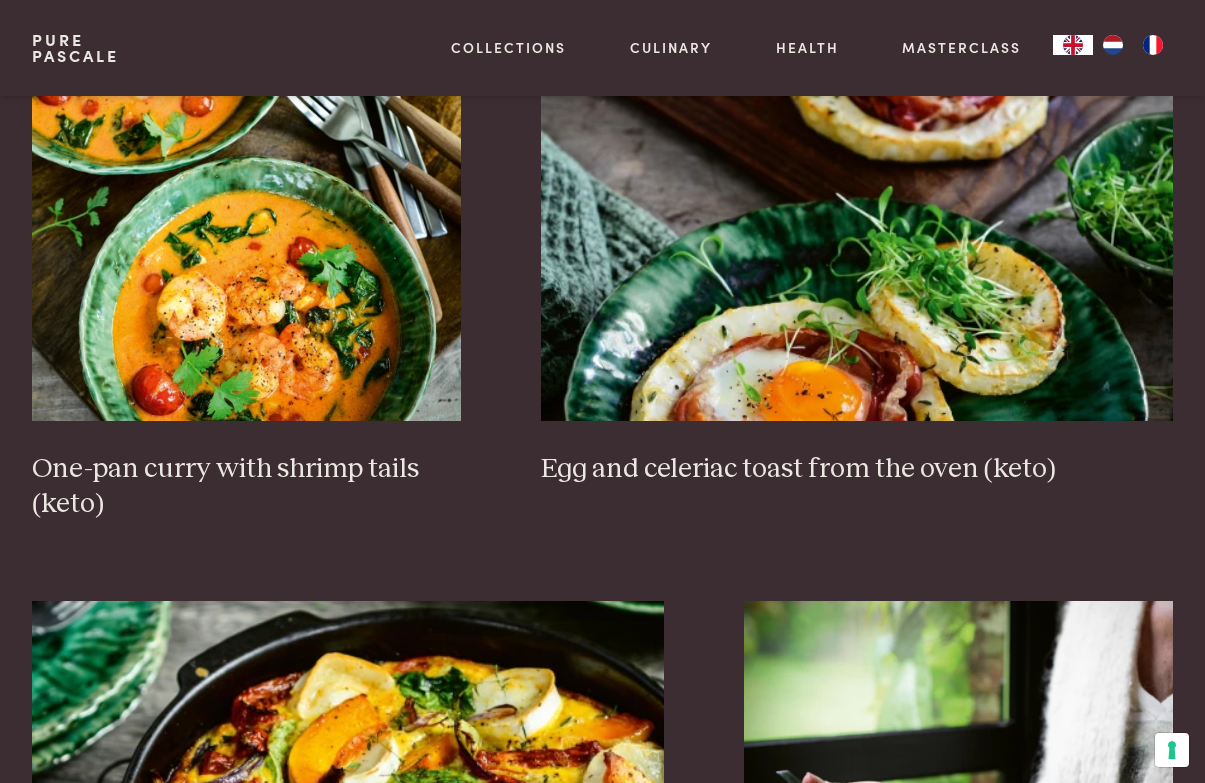 click at bounding box center [246, 221] 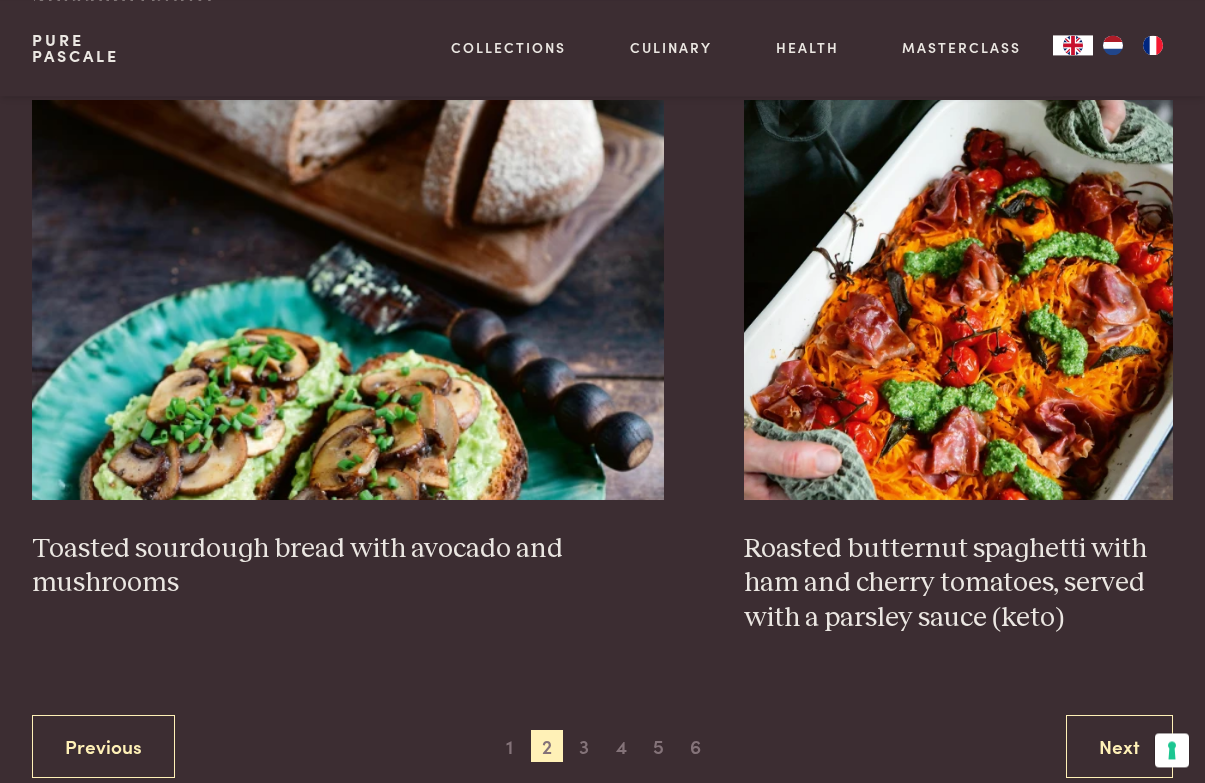 scroll, scrollTop: 3472, scrollLeft: 0, axis: vertical 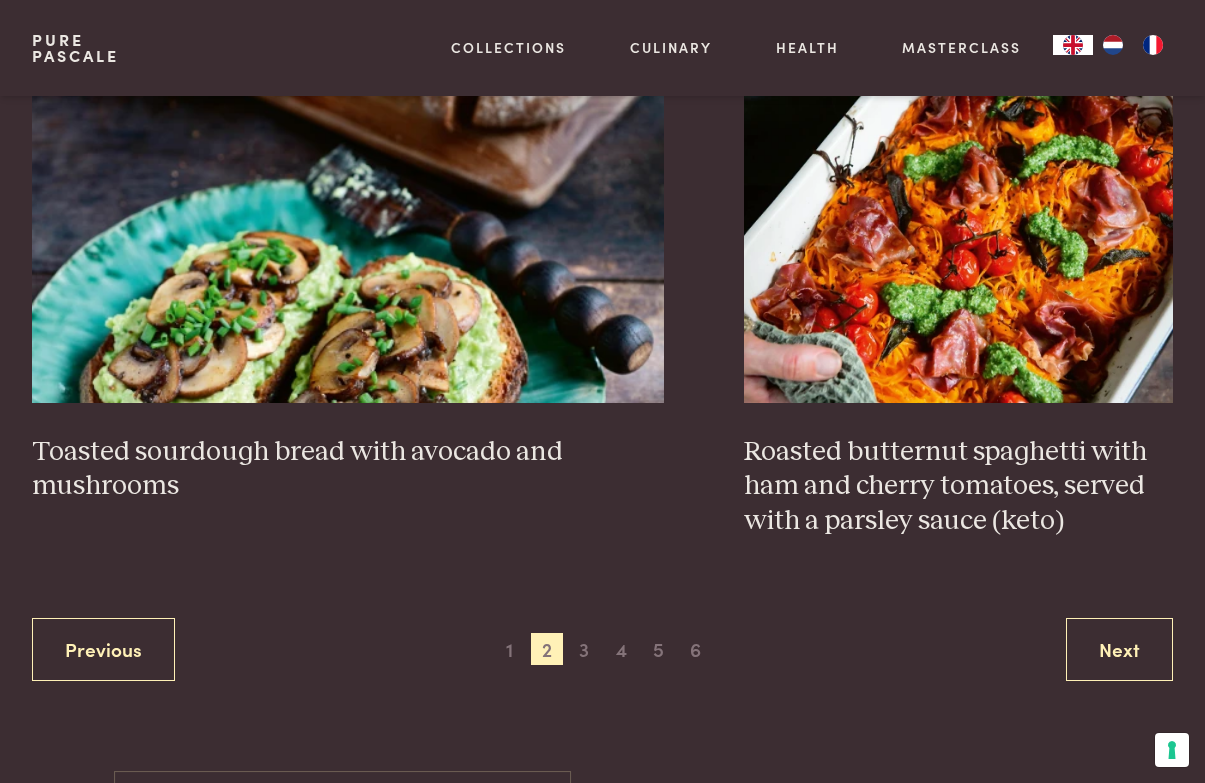 click on "Next" at bounding box center [1119, 649] 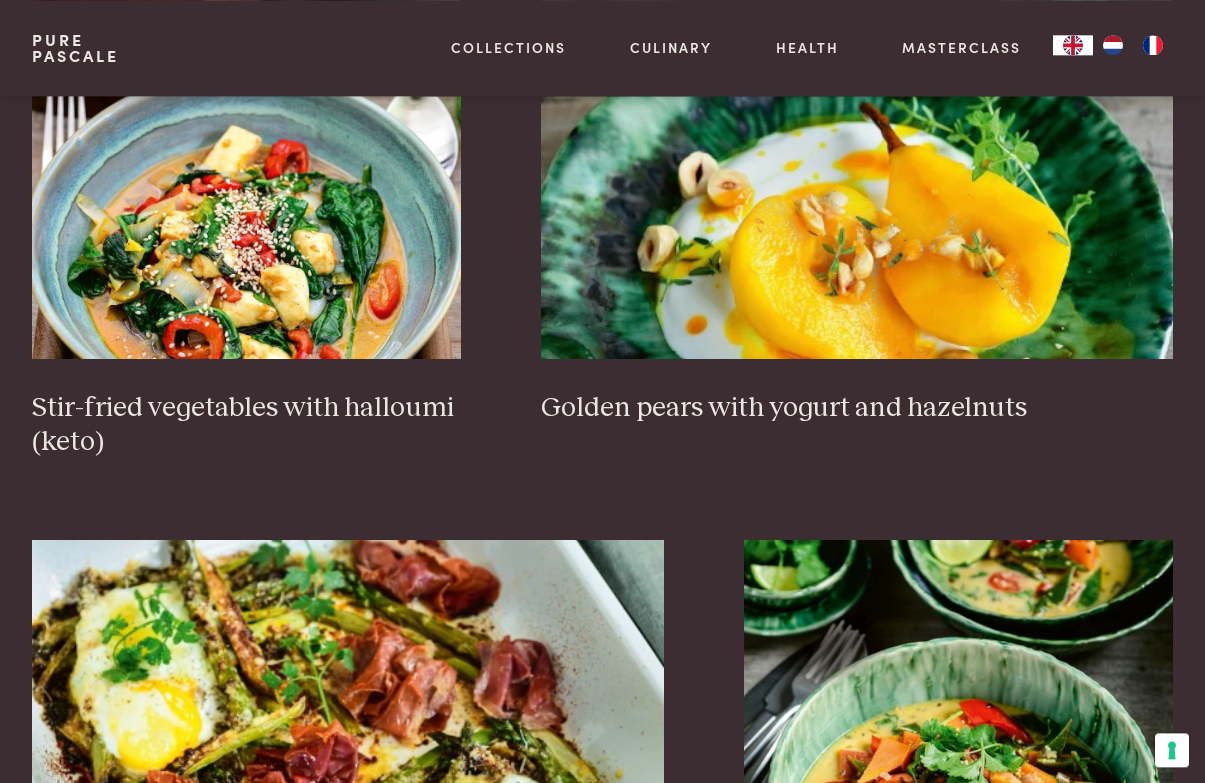 scroll, scrollTop: 1302, scrollLeft: 0, axis: vertical 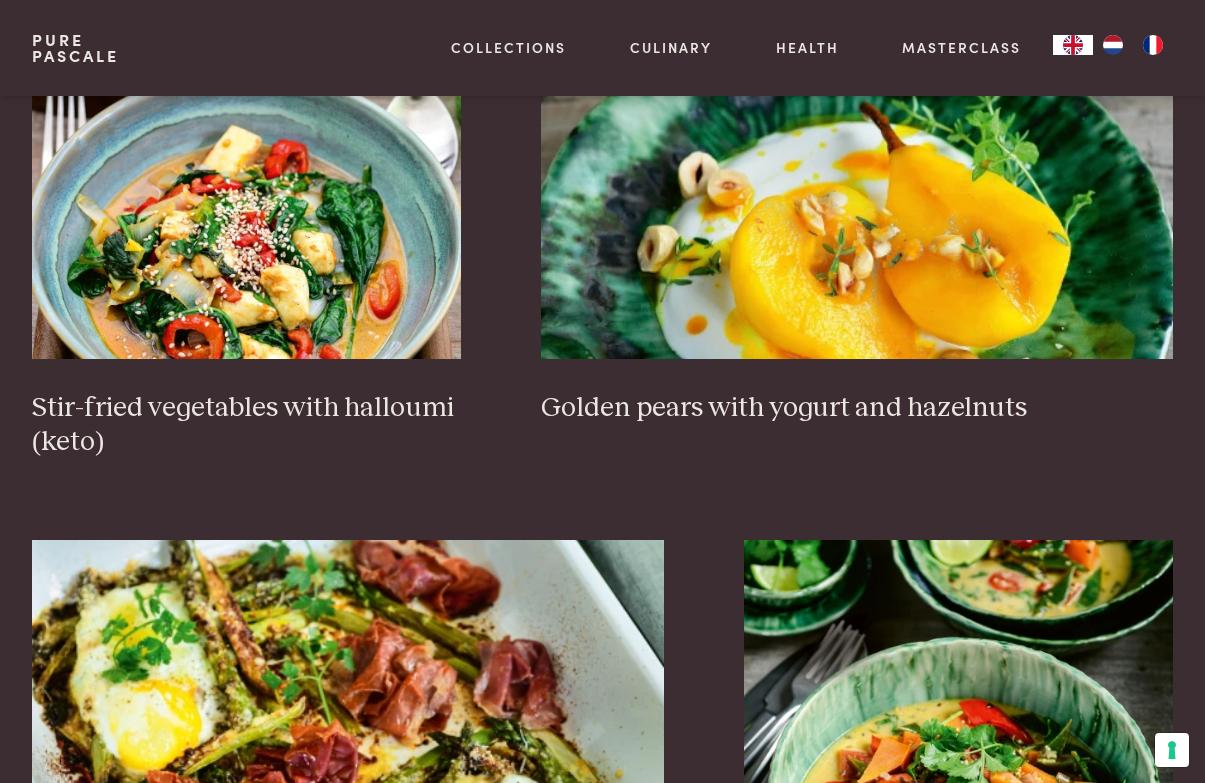 click at bounding box center [246, 159] 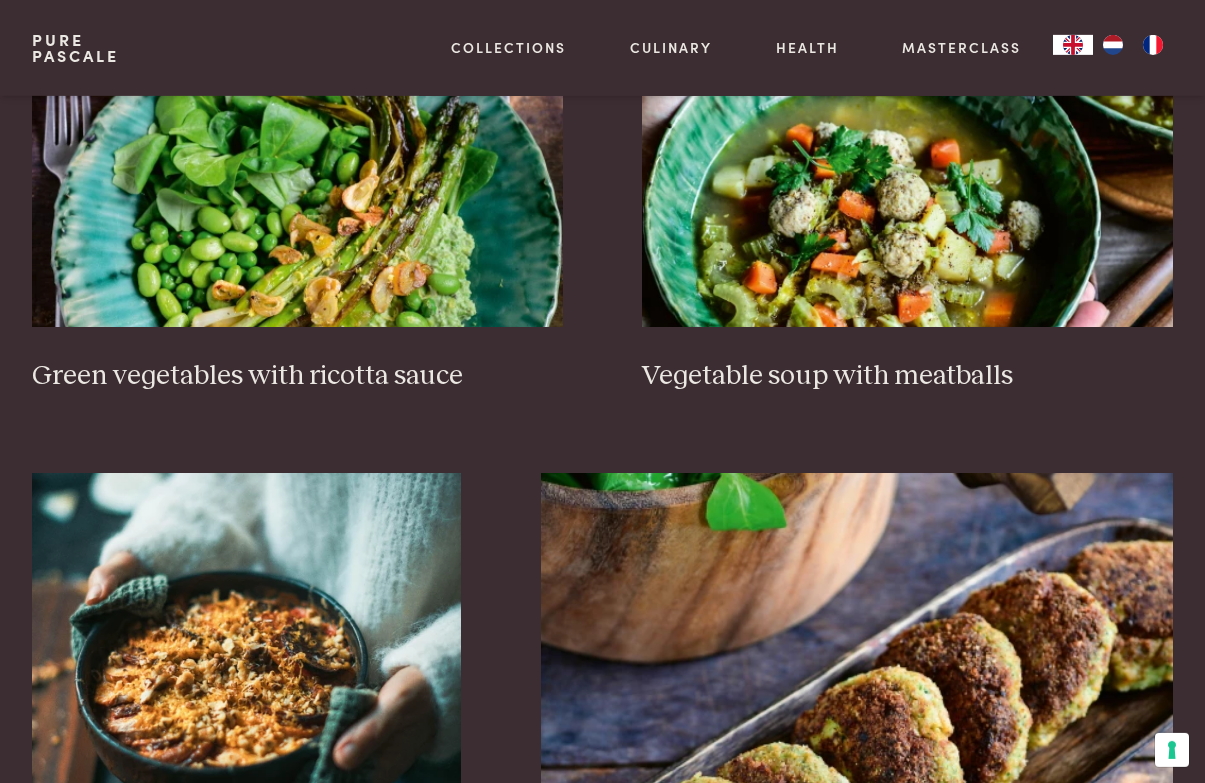 scroll, scrollTop: 2496, scrollLeft: 0, axis: vertical 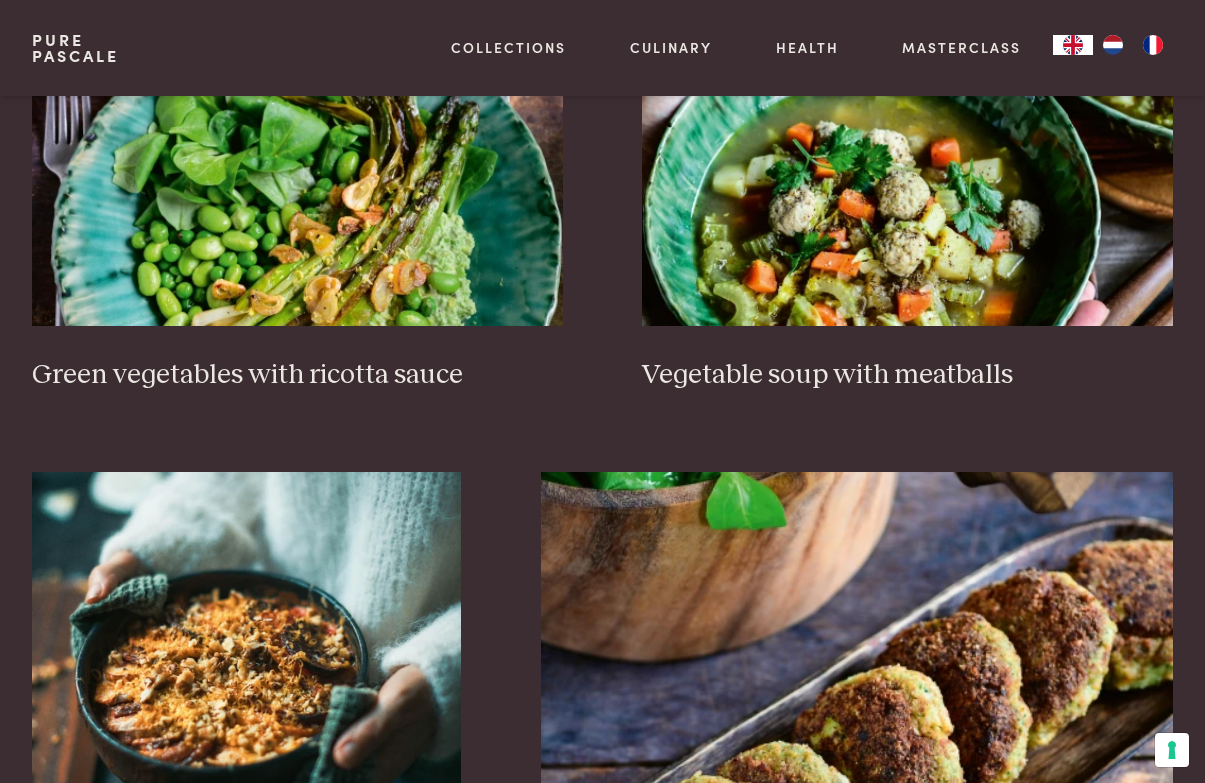 click on "Vegetable soup with meatballs" at bounding box center [907, 375] 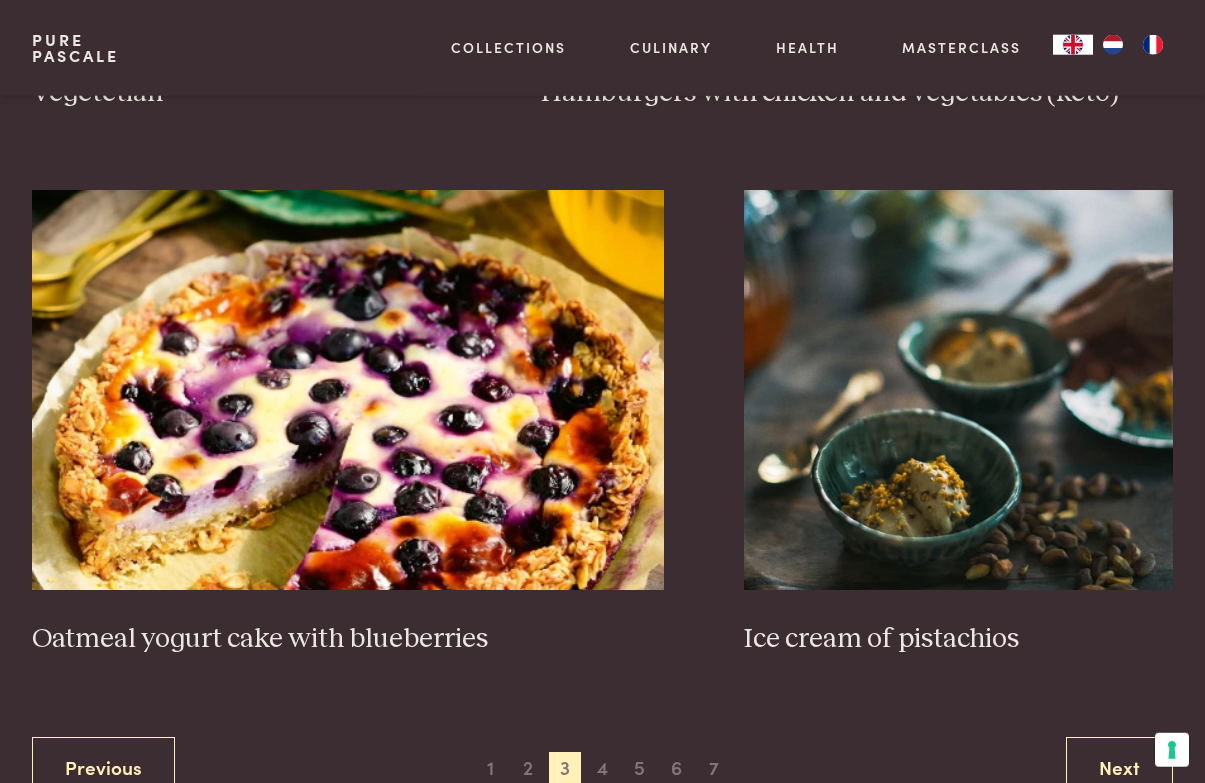 scroll, scrollTop: 3348, scrollLeft: 0, axis: vertical 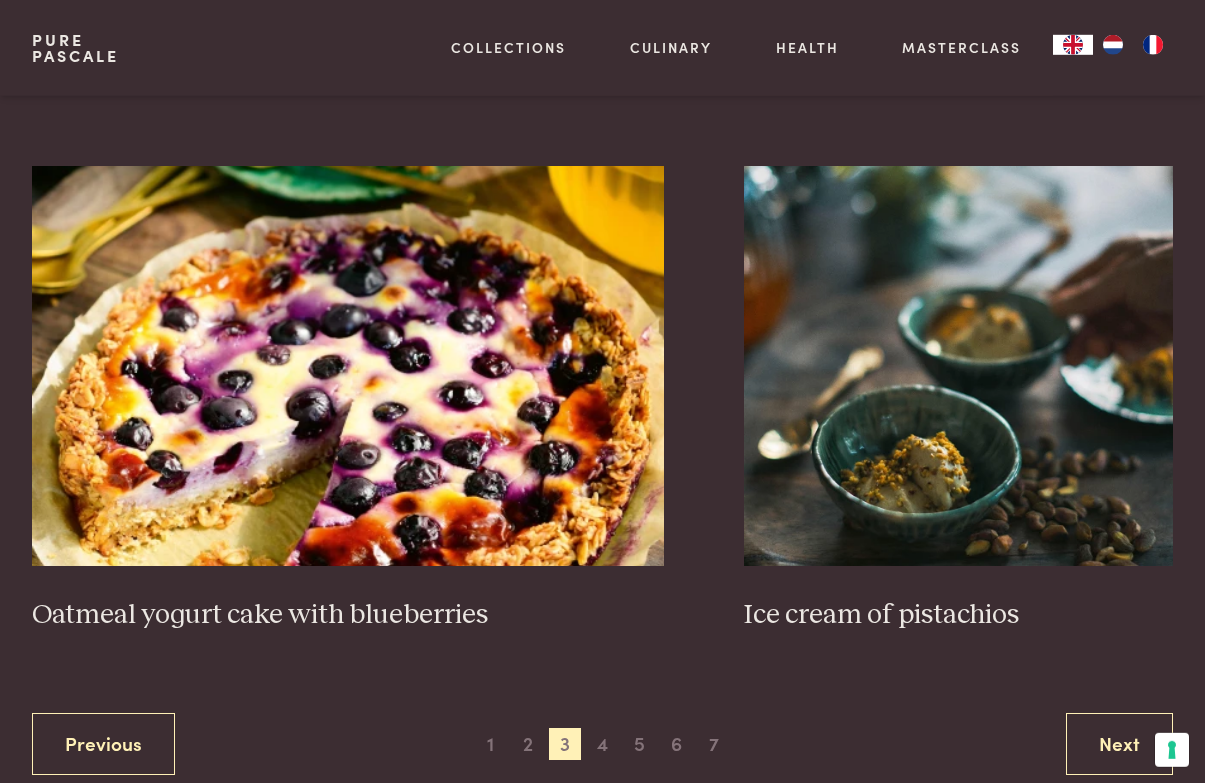 click on "Next" at bounding box center (1119, 744) 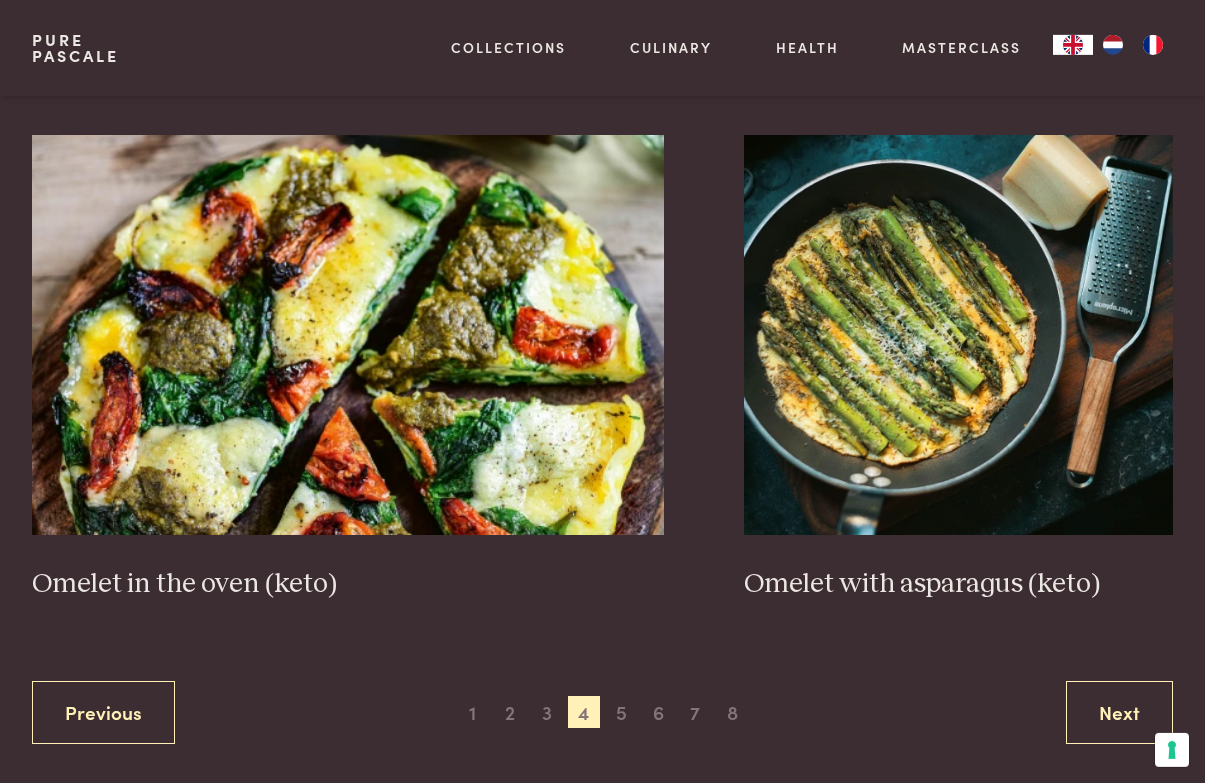 scroll, scrollTop: 3377, scrollLeft: 0, axis: vertical 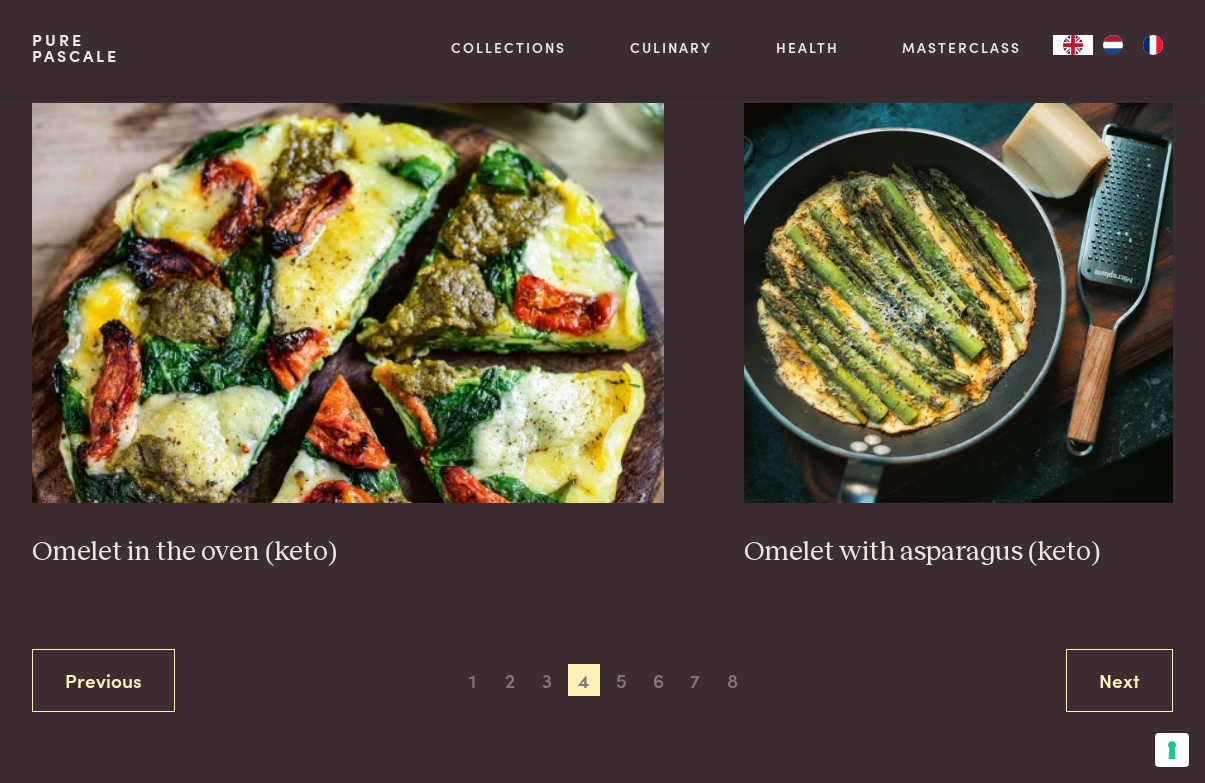click on "Next" at bounding box center [1119, 680] 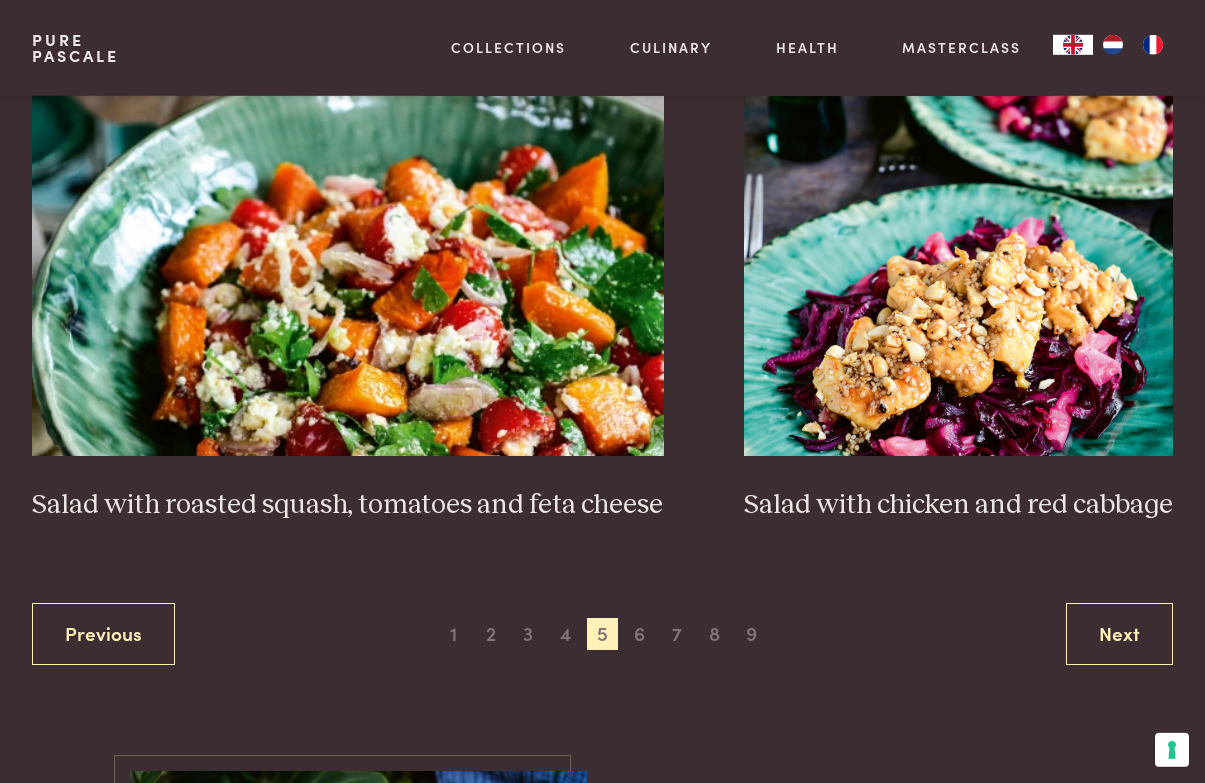 scroll, scrollTop: 3479, scrollLeft: 0, axis: vertical 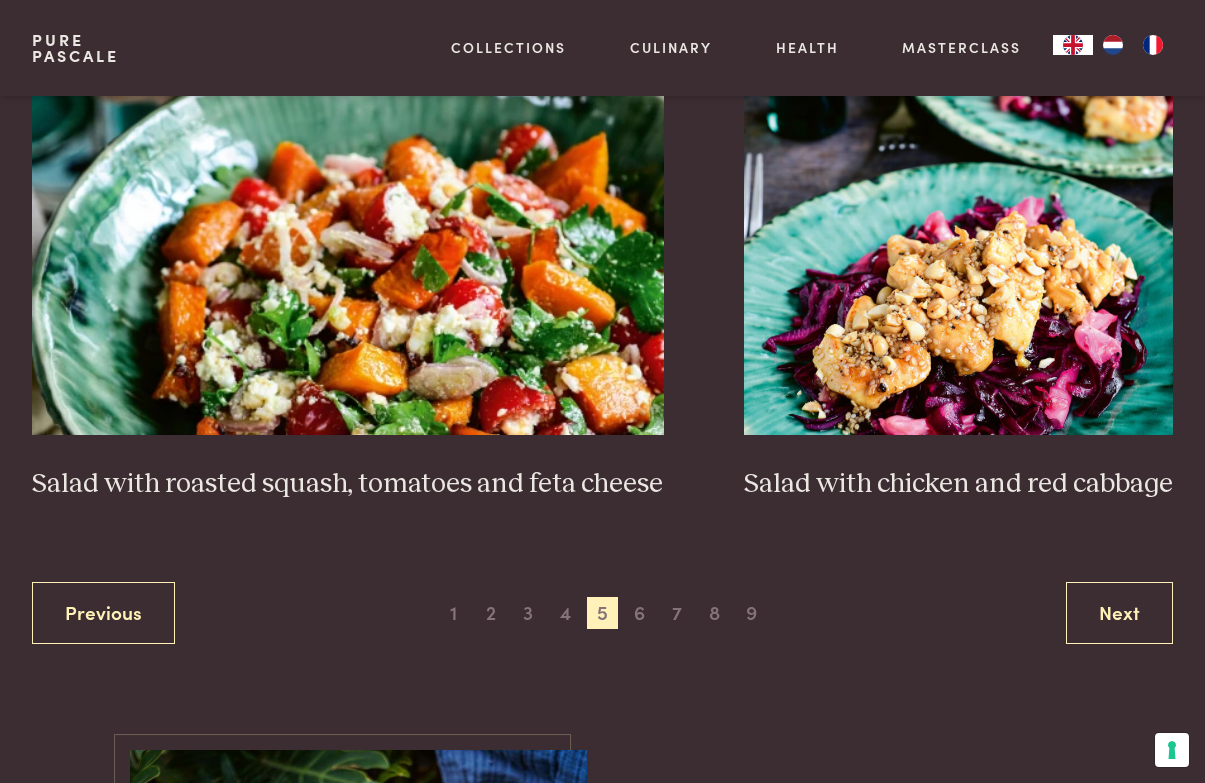 click on "Next" at bounding box center [1119, 613] 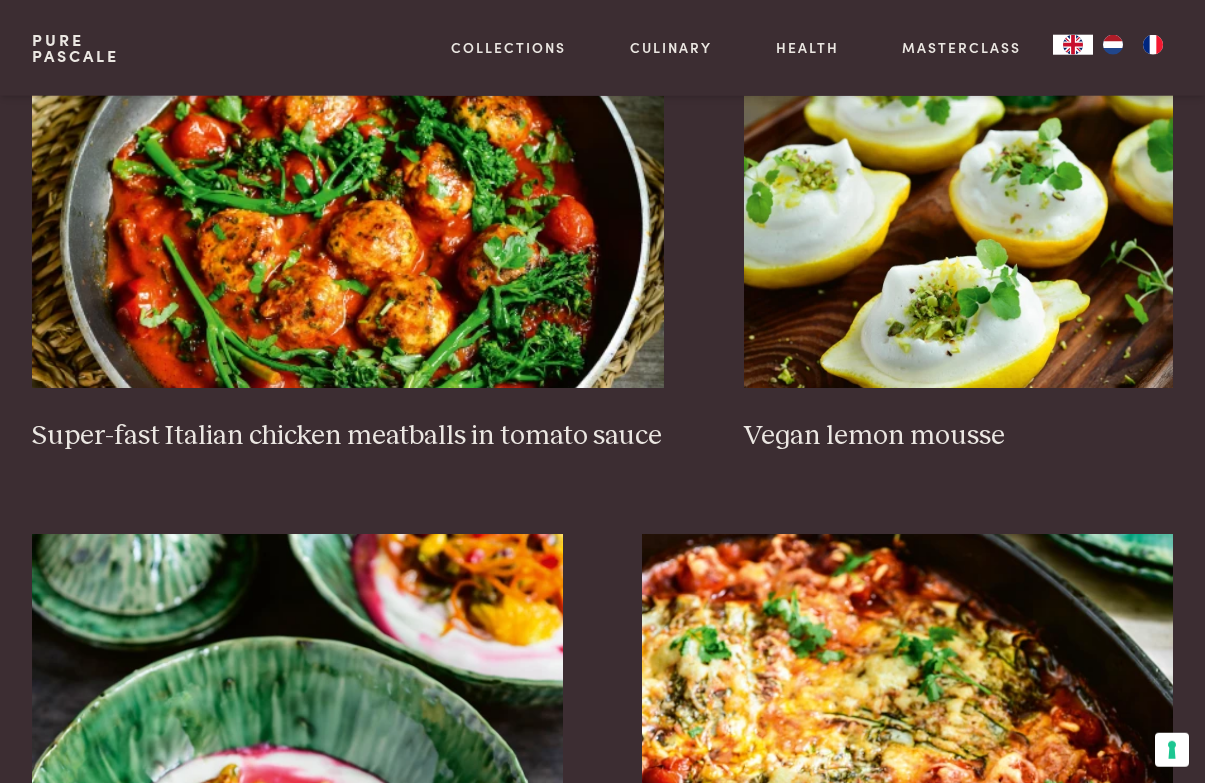 scroll, scrollTop: 1855, scrollLeft: 0, axis: vertical 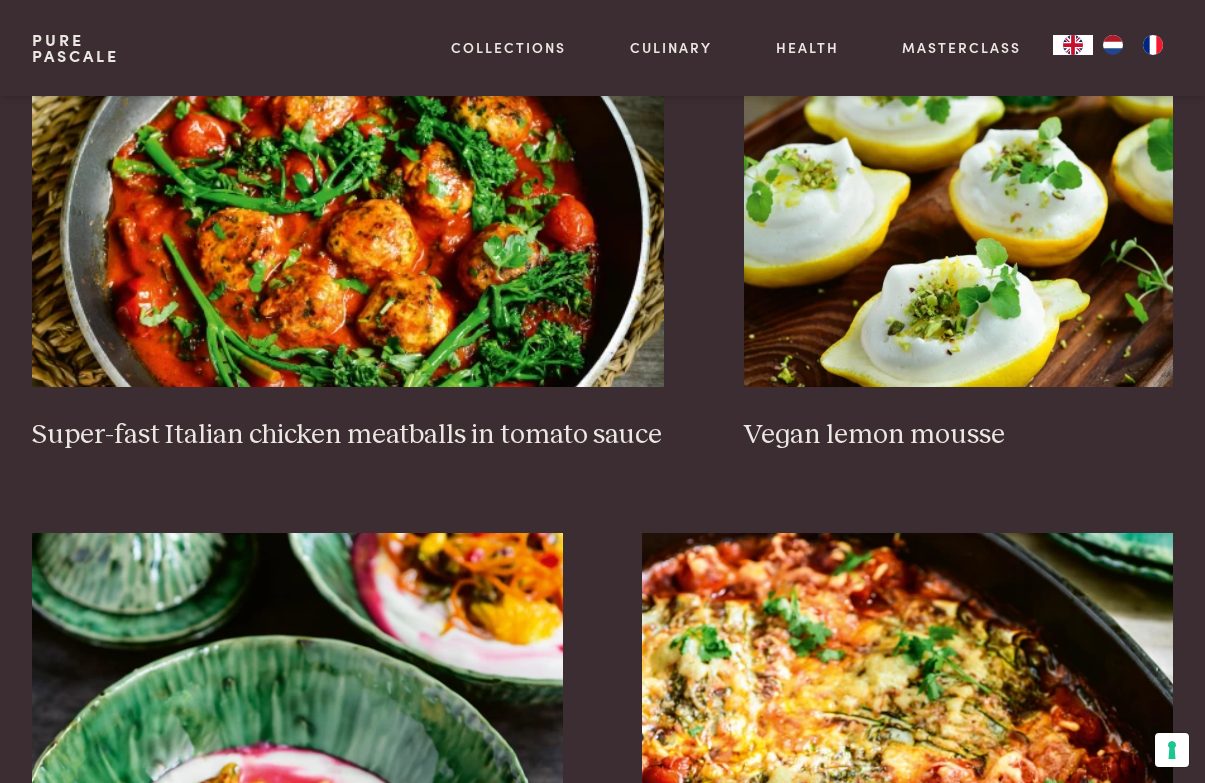 click on "Super-fast Italian chicken meatballs in tomato sauce" at bounding box center (348, 435) 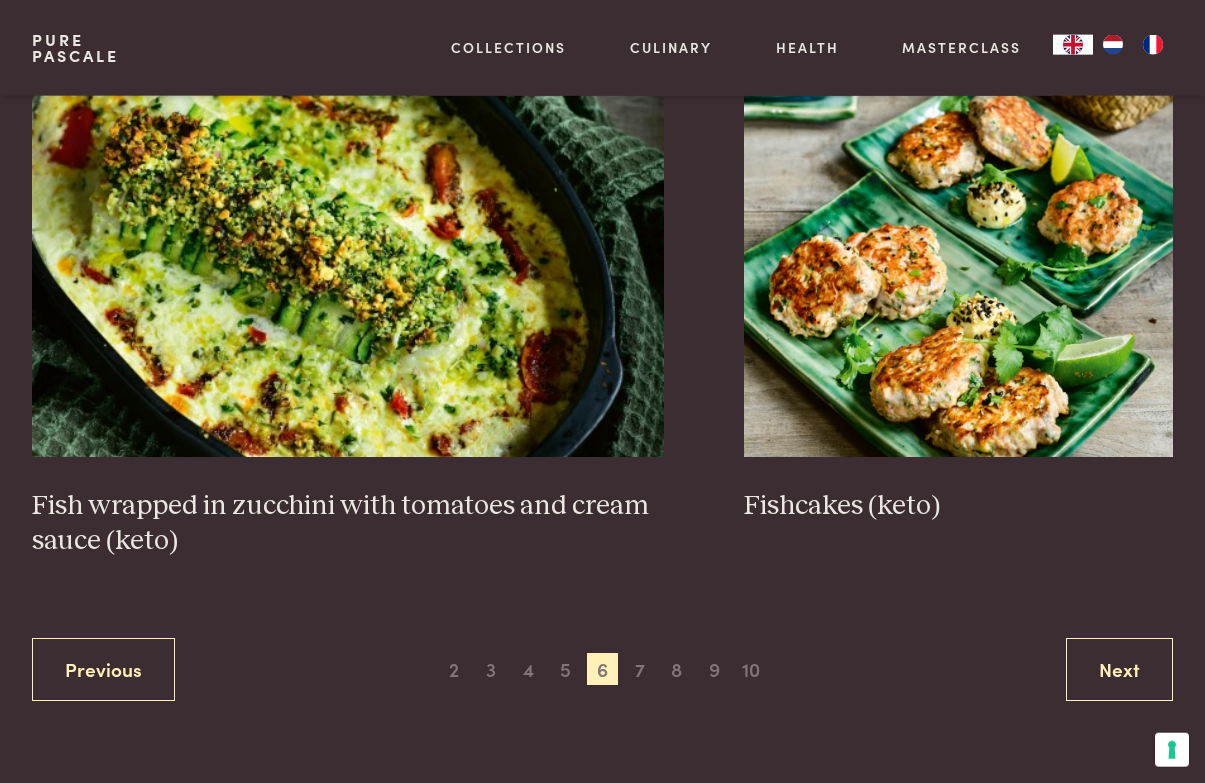 scroll, scrollTop: 3470, scrollLeft: 0, axis: vertical 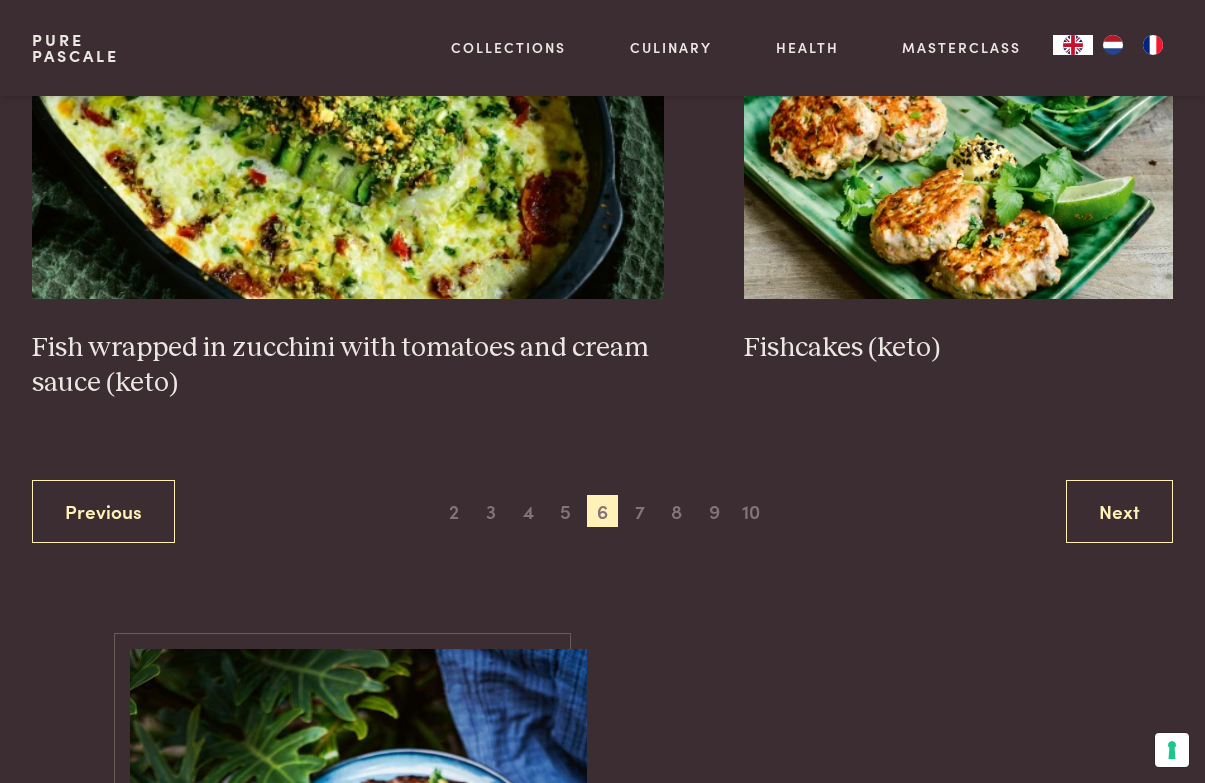 click on "Next" at bounding box center (1119, 511) 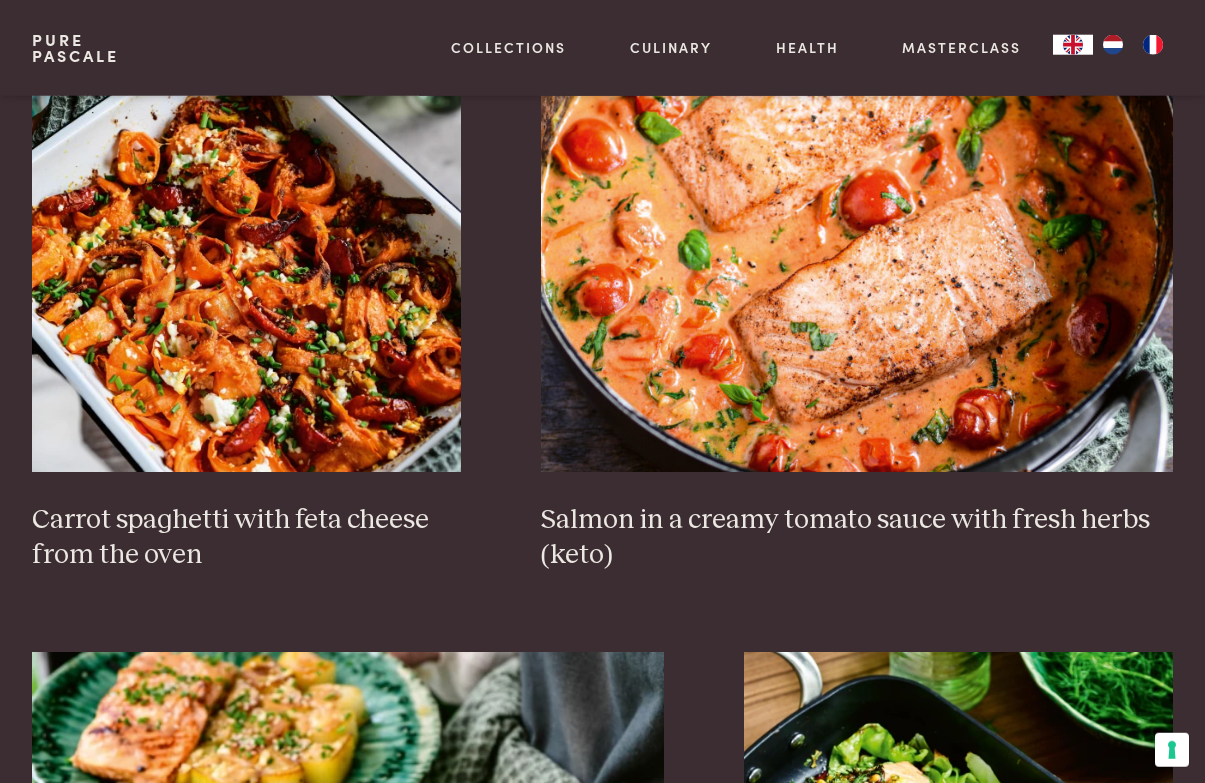 scroll, scrollTop: 1225, scrollLeft: 0, axis: vertical 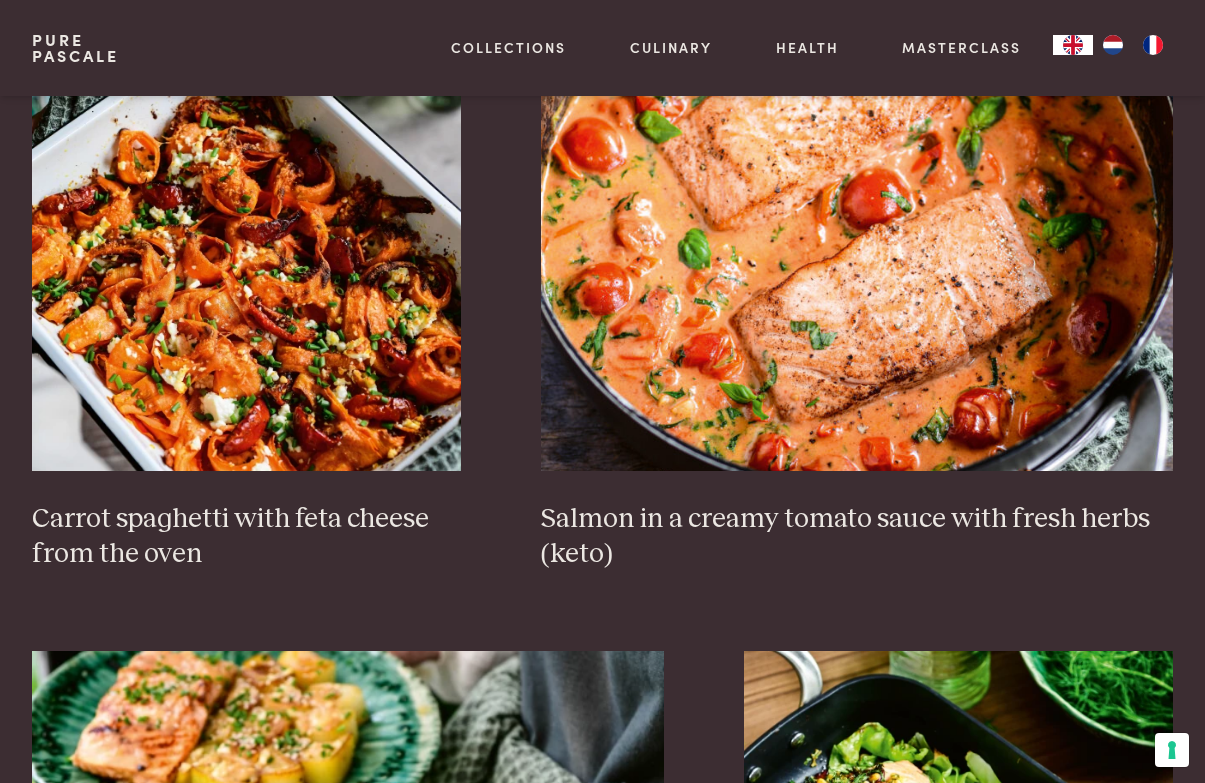 click on "Salmon in a creamy tomato sauce with fresh herbs (keto)" at bounding box center (857, 321) 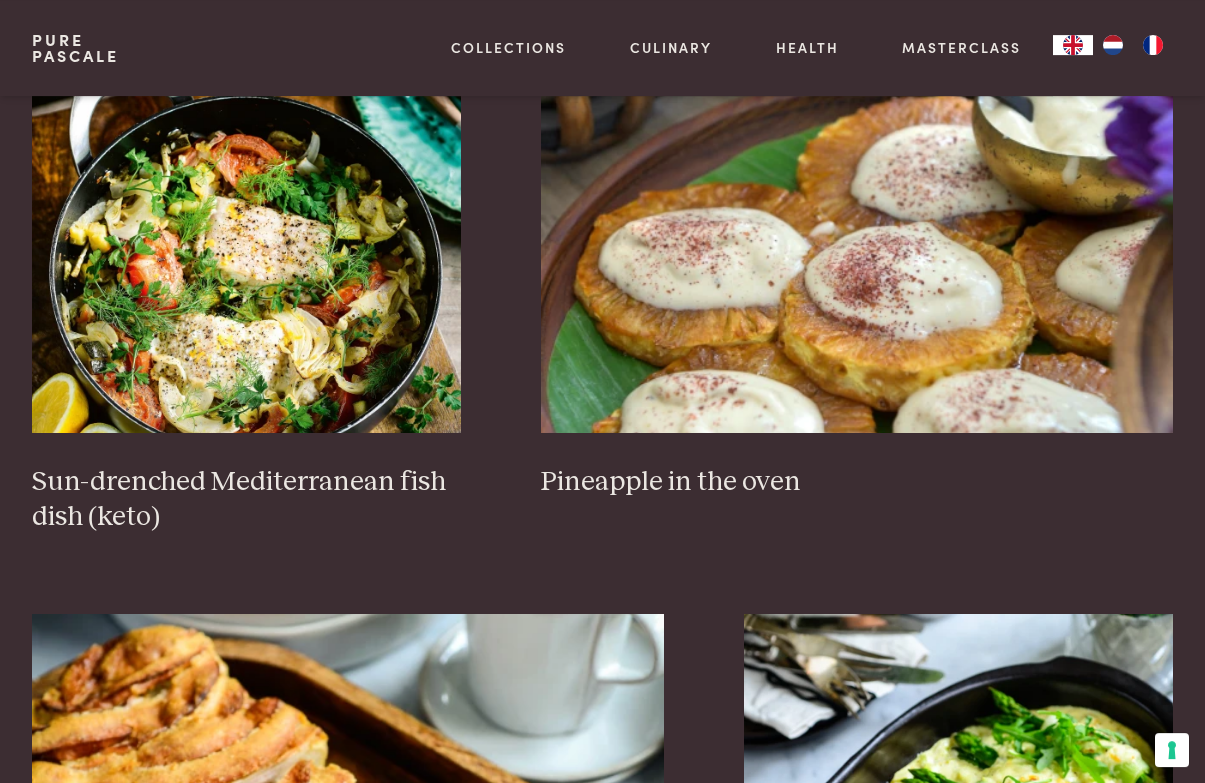 scroll, scrollTop: 3004, scrollLeft: 0, axis: vertical 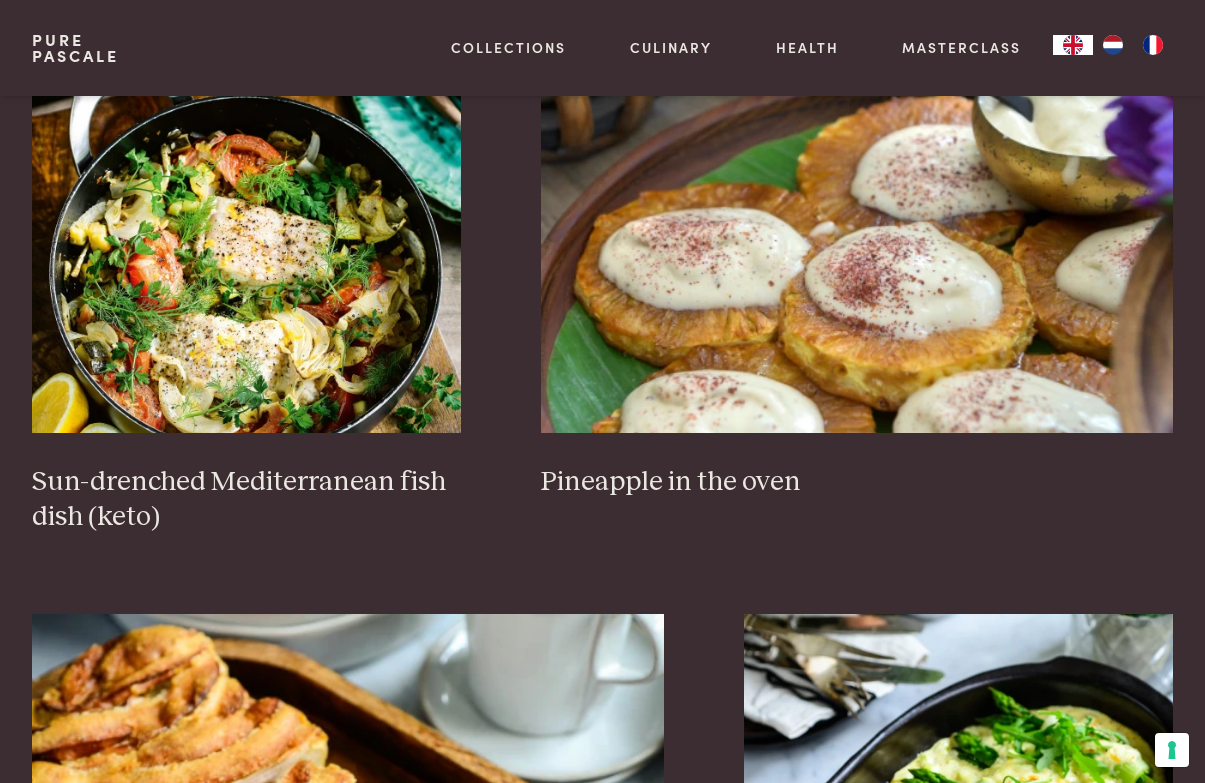 click on "Sun-drenched Mediterranean fish dish (keto)" at bounding box center [246, 499] 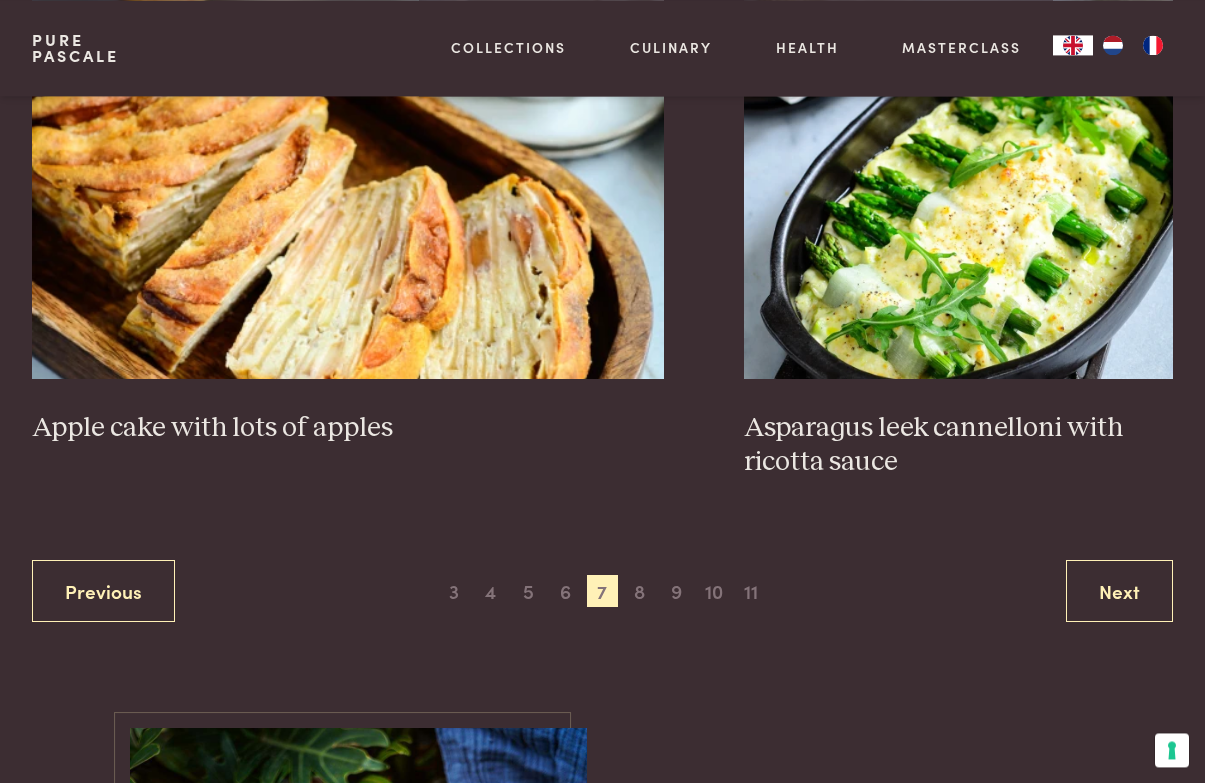 scroll, scrollTop: 3651, scrollLeft: 0, axis: vertical 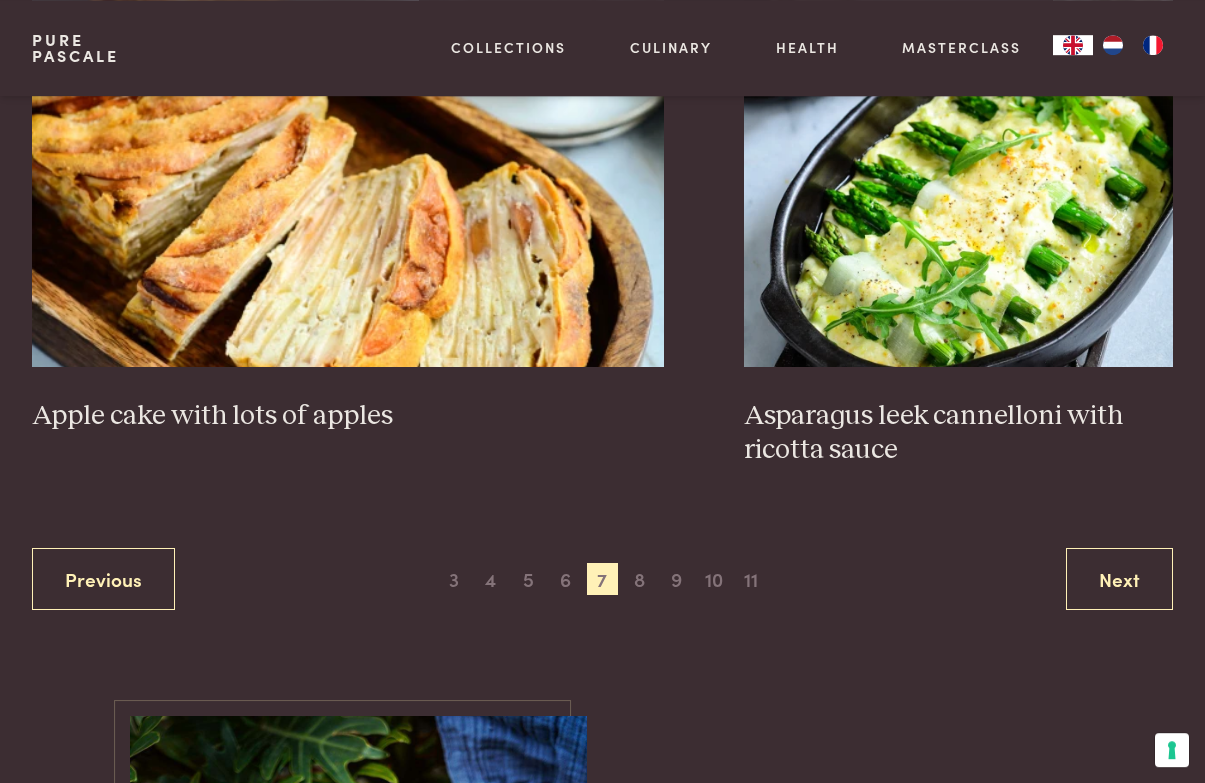 click on "Next" at bounding box center (1119, 579) 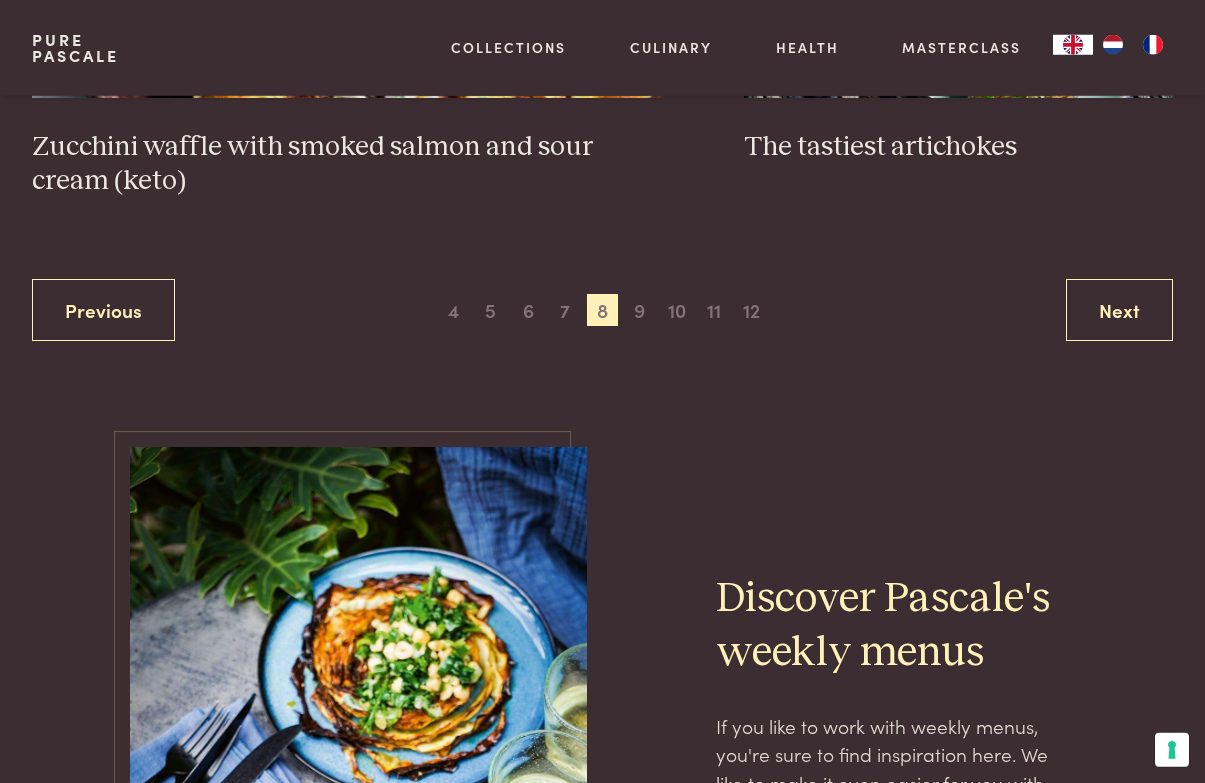 scroll, scrollTop: 3860, scrollLeft: 0, axis: vertical 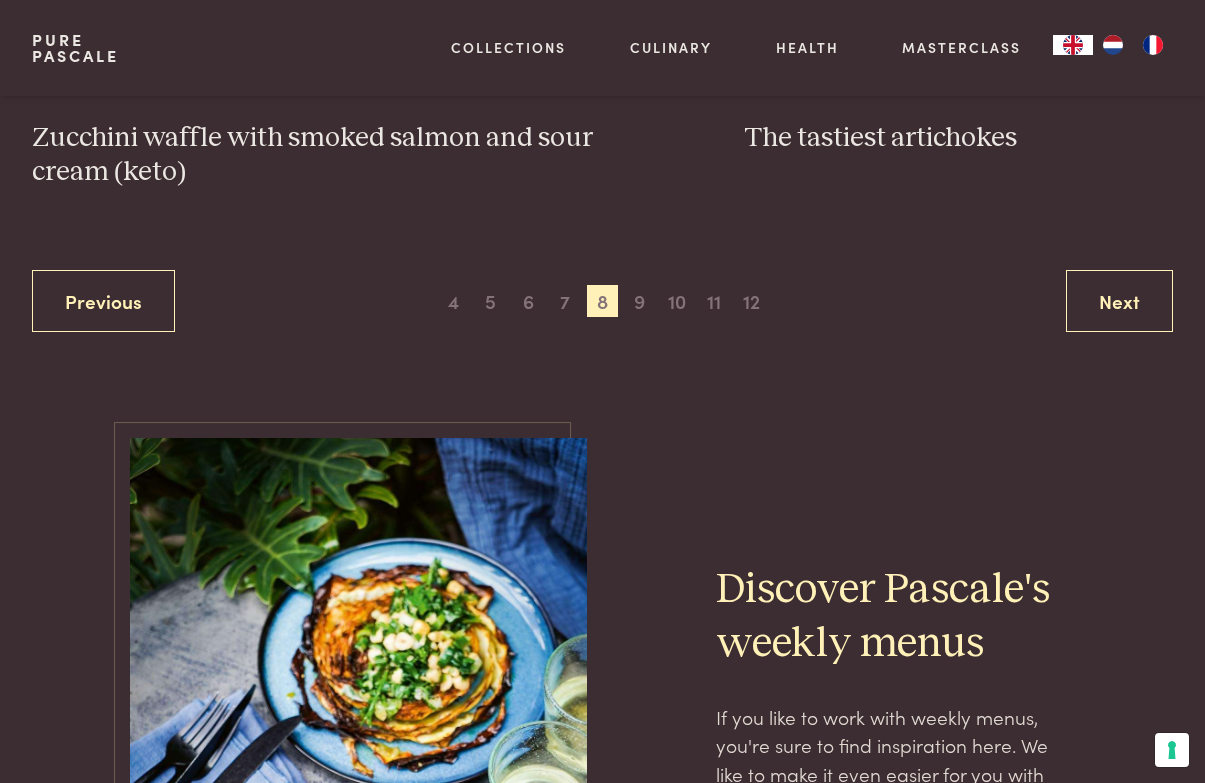 click on "Next" at bounding box center (1119, 301) 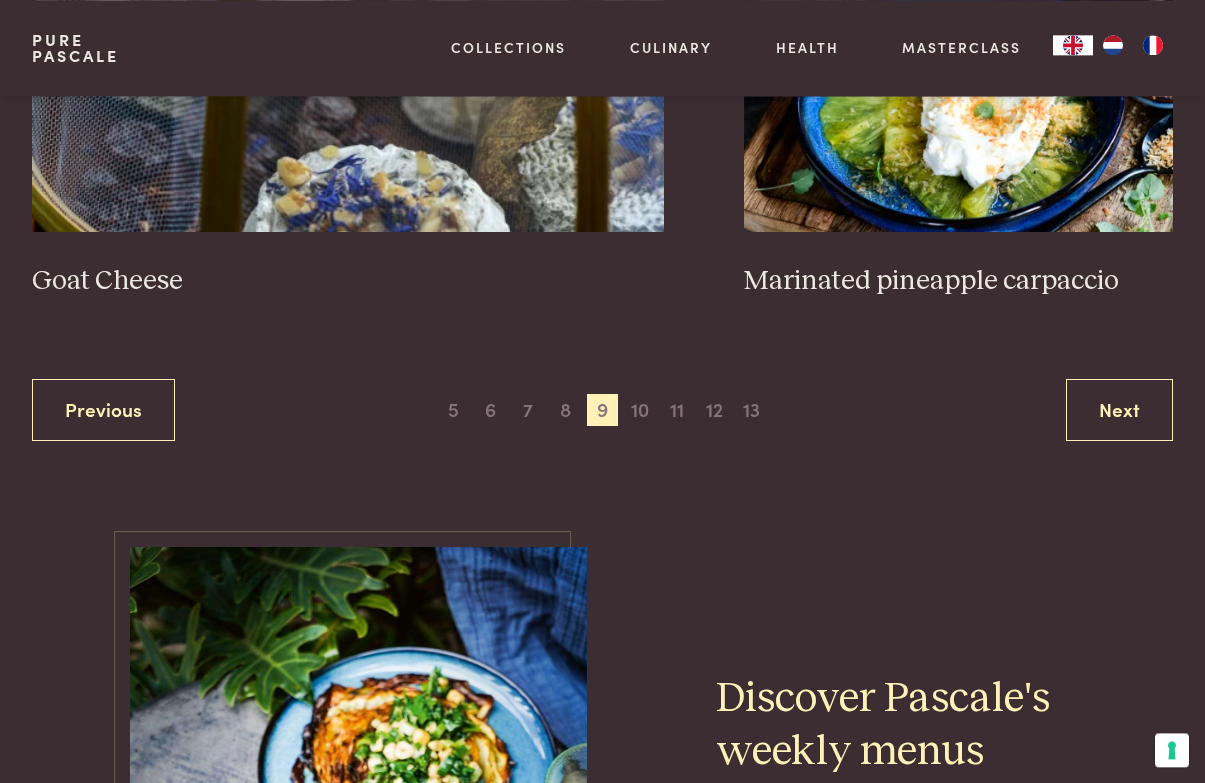 scroll, scrollTop: 3668, scrollLeft: 0, axis: vertical 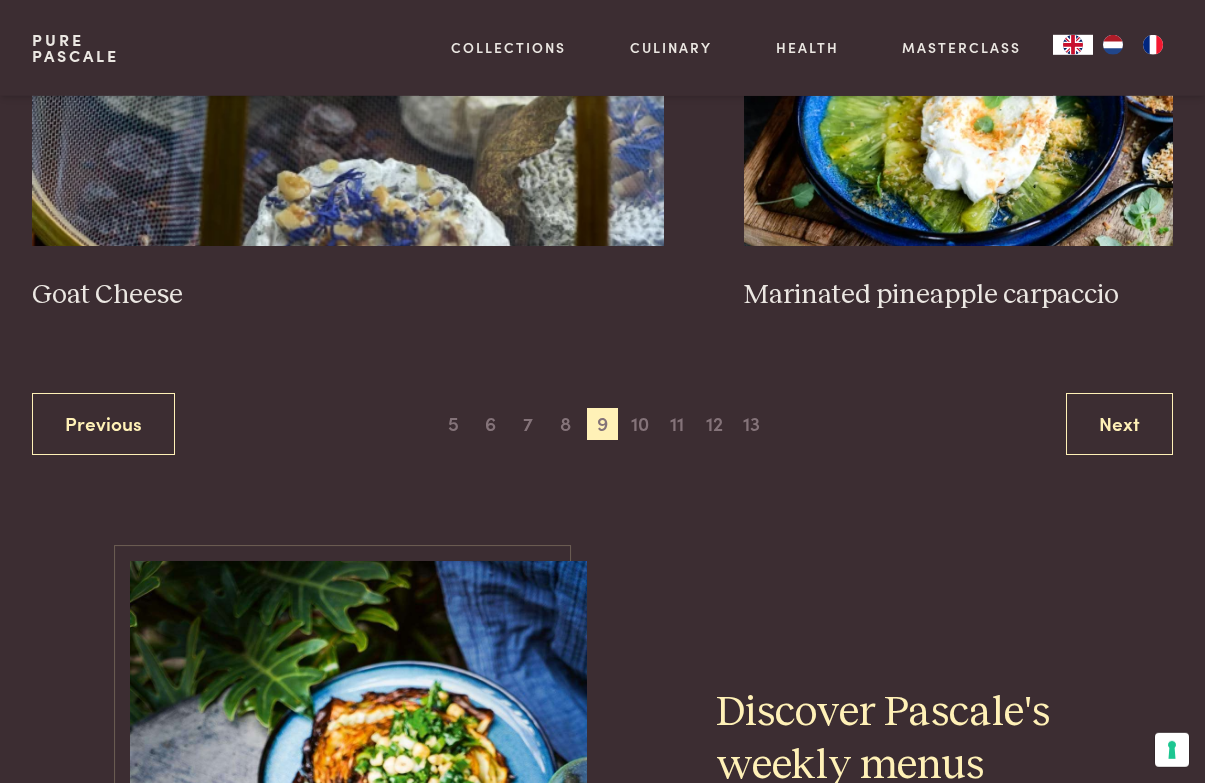 click on "Next" at bounding box center (1119, 424) 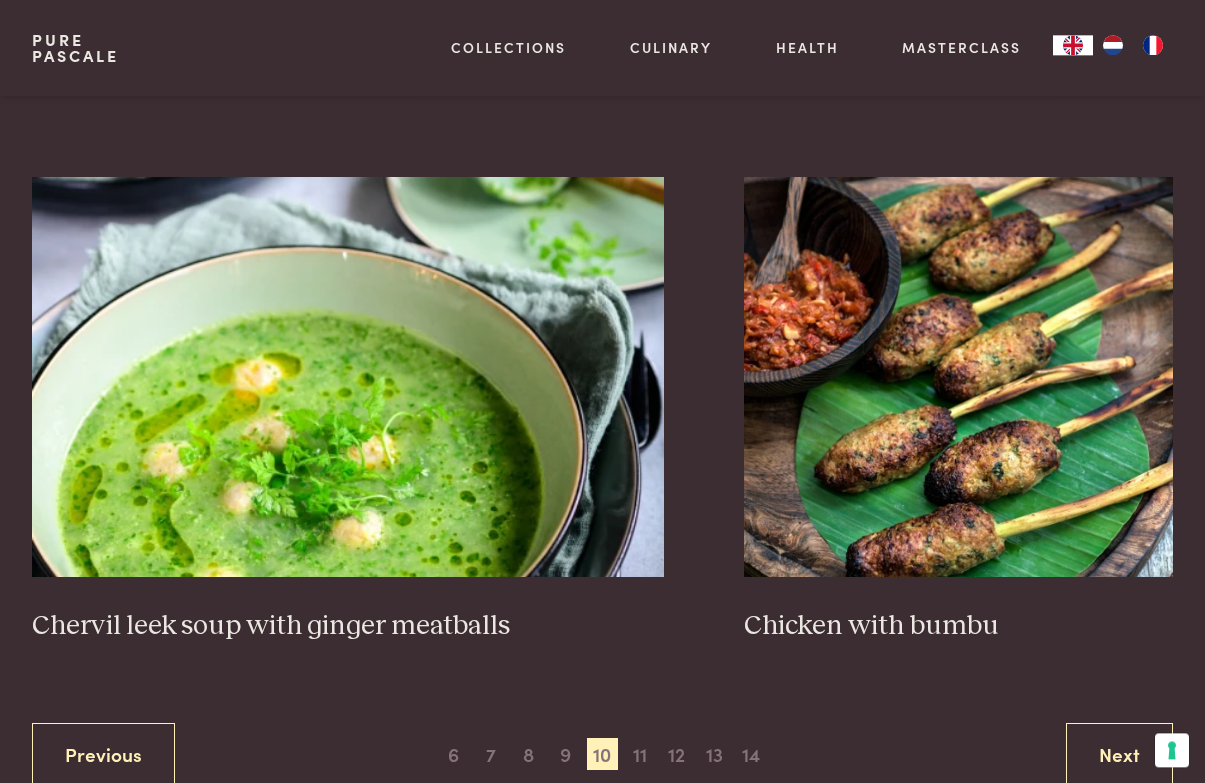 scroll, scrollTop: 3372, scrollLeft: 0, axis: vertical 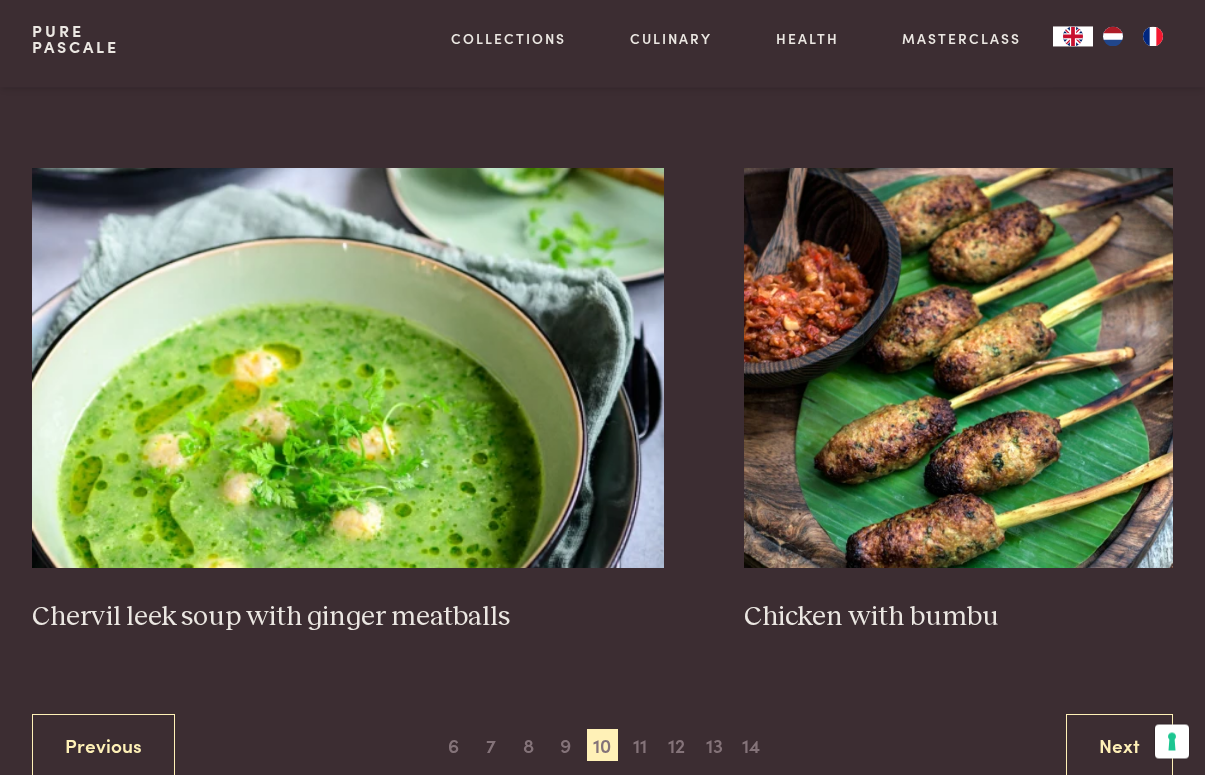 click on "Chervil leek soup with ginger meatballs" at bounding box center (348, 626) 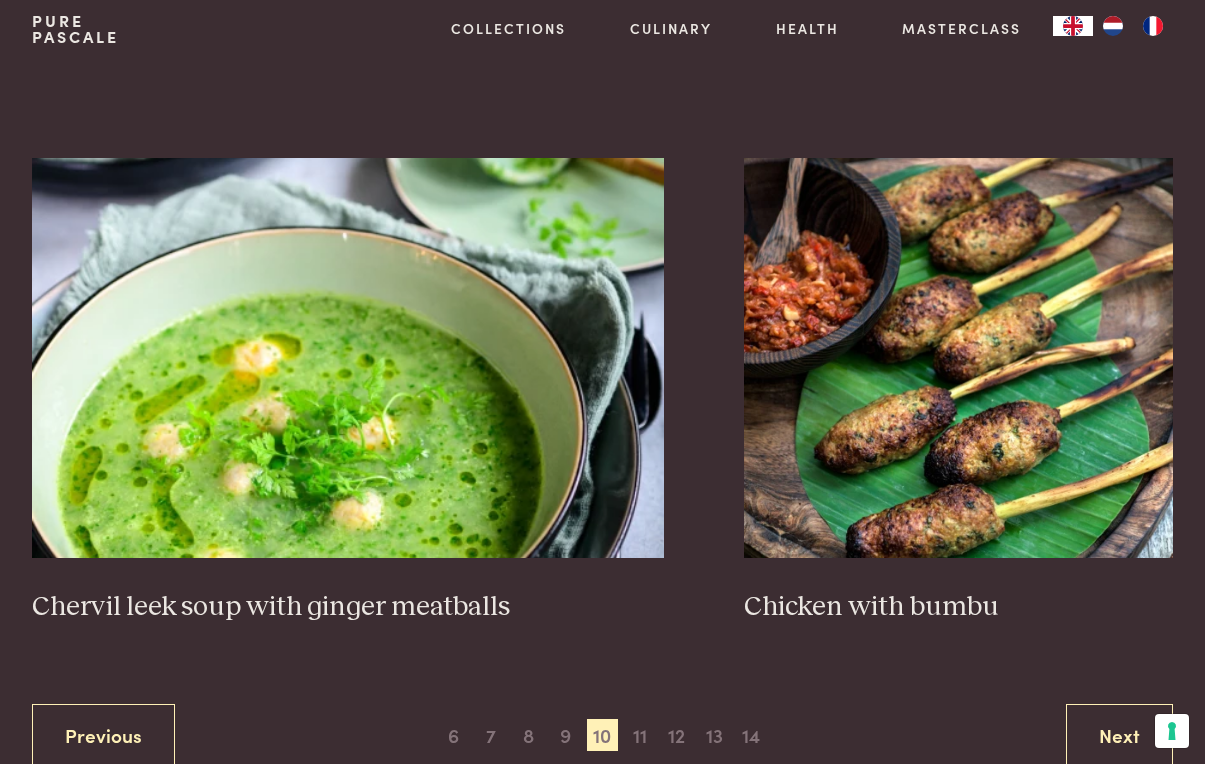 scroll, scrollTop: 0, scrollLeft: 0, axis: both 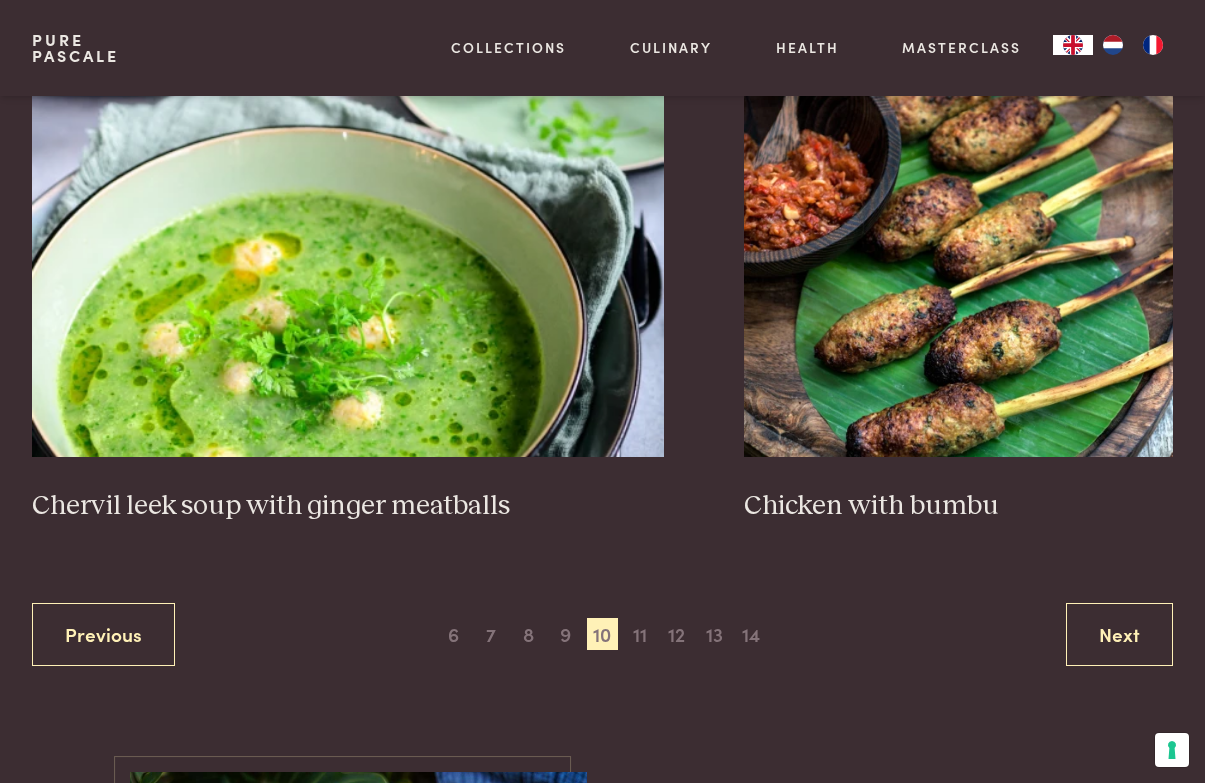 click on "Next" at bounding box center (1119, 634) 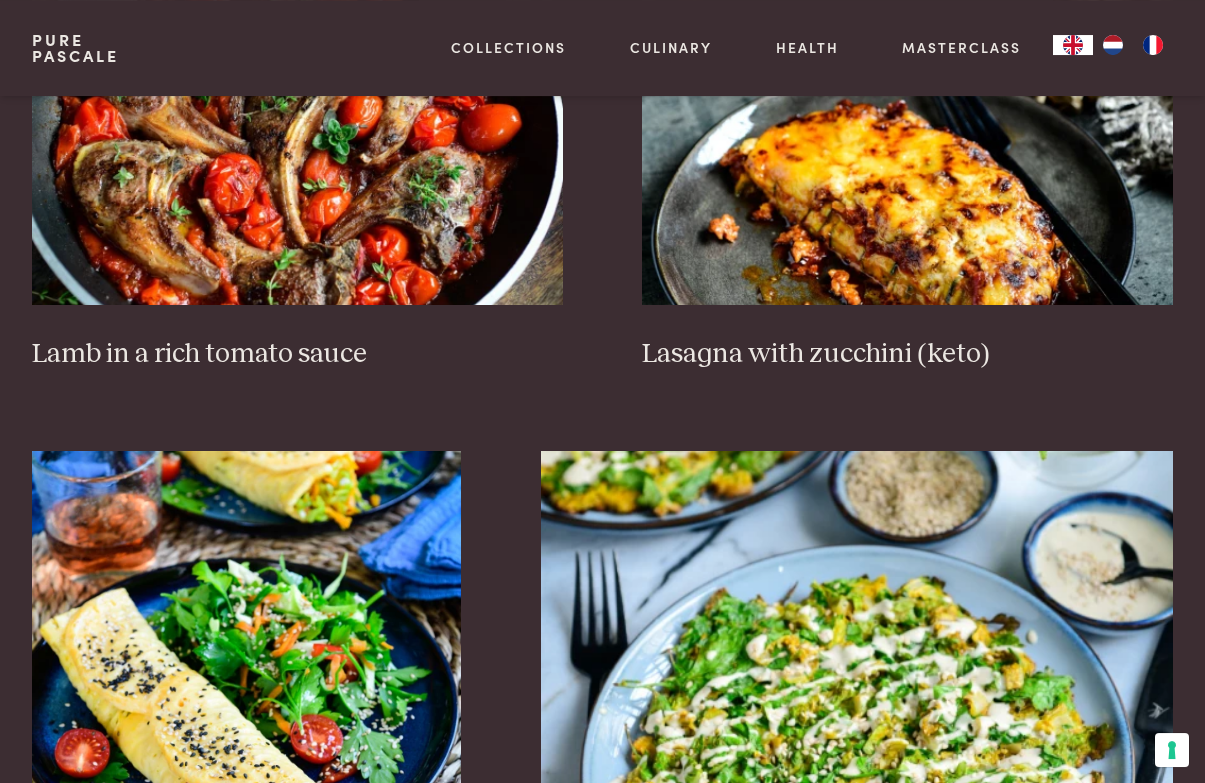 scroll, scrollTop: 2517, scrollLeft: 0, axis: vertical 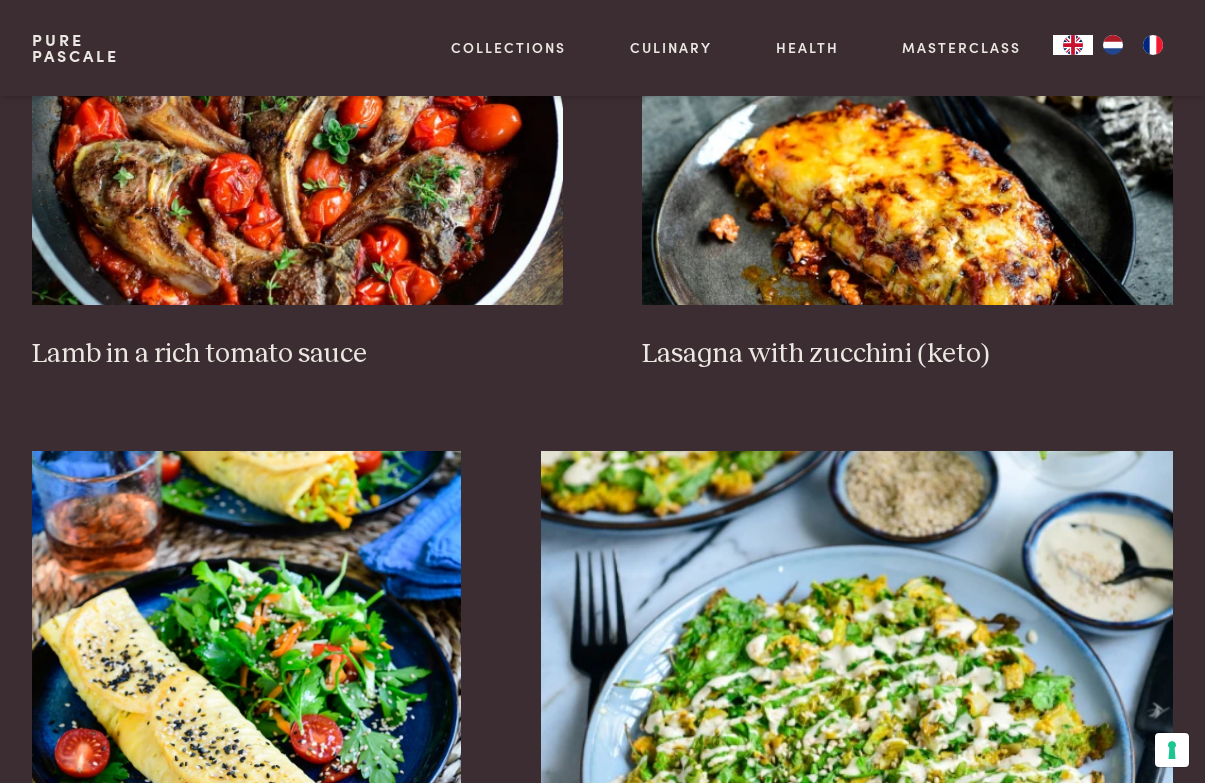 click on "Chicken with spiced yogurt (keto)       Celeriac steak with white fish and parsley oil       Coconut rice porridge with brown rice       Cold rhubarb-strawberry soup with nut crumble       Skewered potatoes from the oven       Minced lamb with tomatoes (keto)       Lamb in a rich tomato sauce       Lasagna with zucchini (keto)       Cheese spring roll with vegetables (keto)       Fluffy omelette with lettuce and flat-leaf parsley (keto)       Matcha ice creams with dark chocolate and pistachios       Mini cheesecakes with blueberries    Previous
1
2
3
4
5
6
7
8
9
10
11
12
13
14
15
16
17
18
Next" at bounding box center [602, -64] 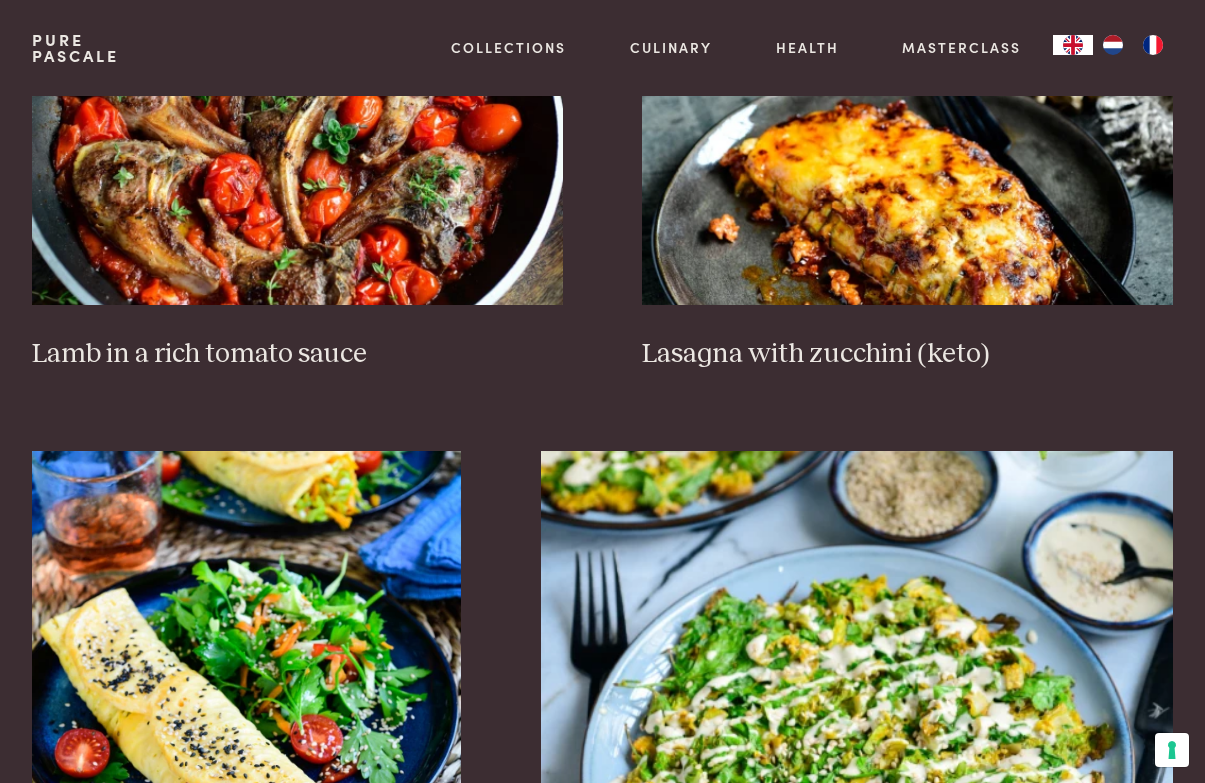 scroll, scrollTop: 0, scrollLeft: 0, axis: both 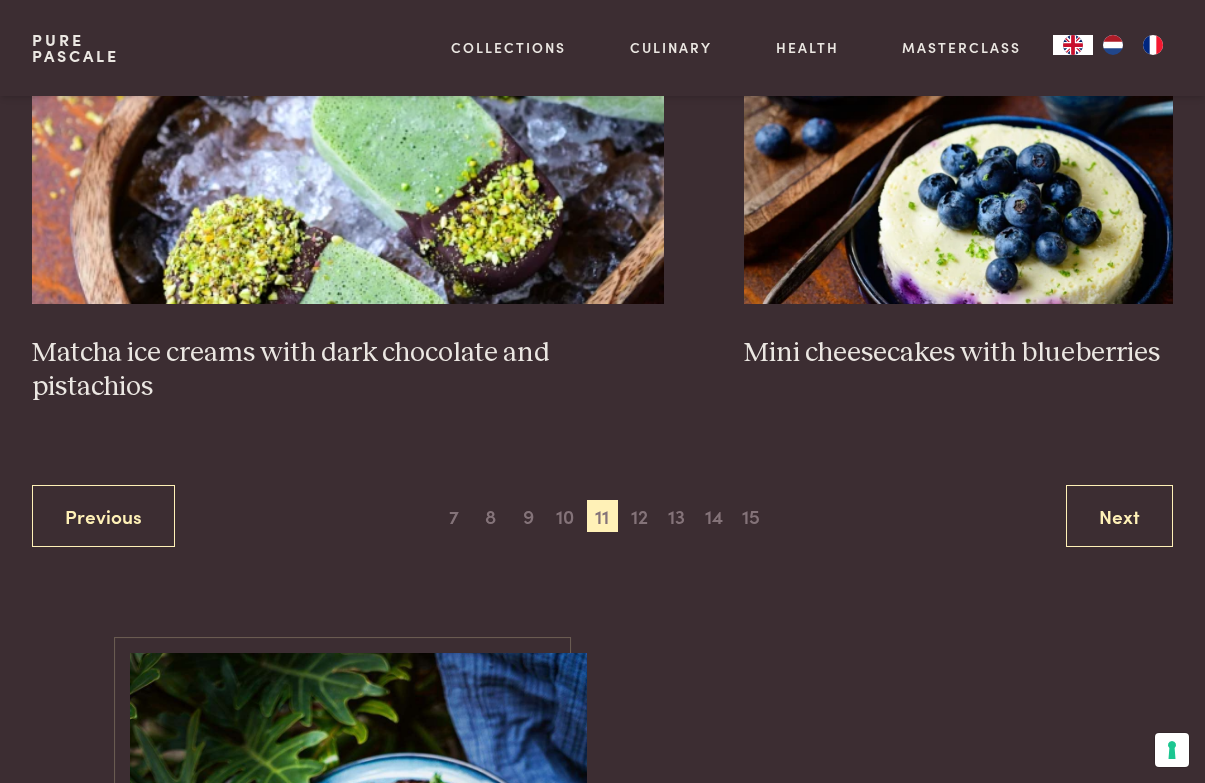 click on "Next" at bounding box center [1119, 516] 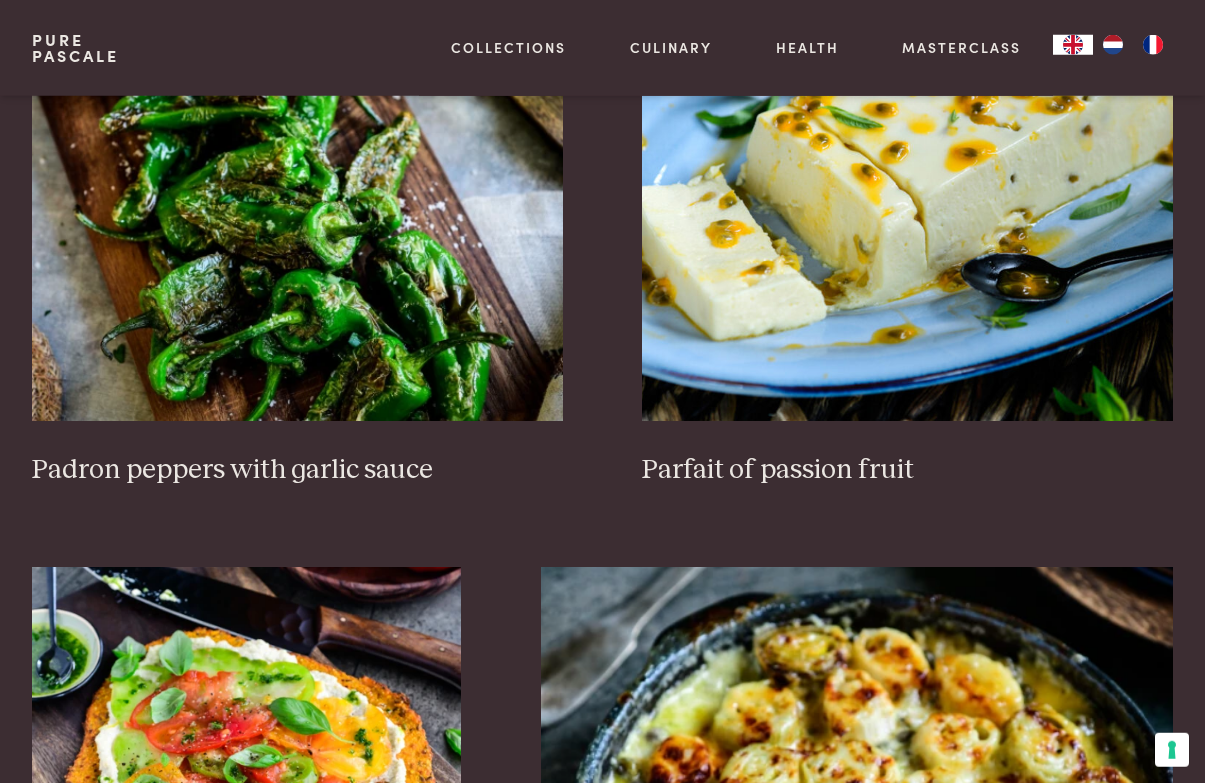 scroll, scrollTop: 2403, scrollLeft: 0, axis: vertical 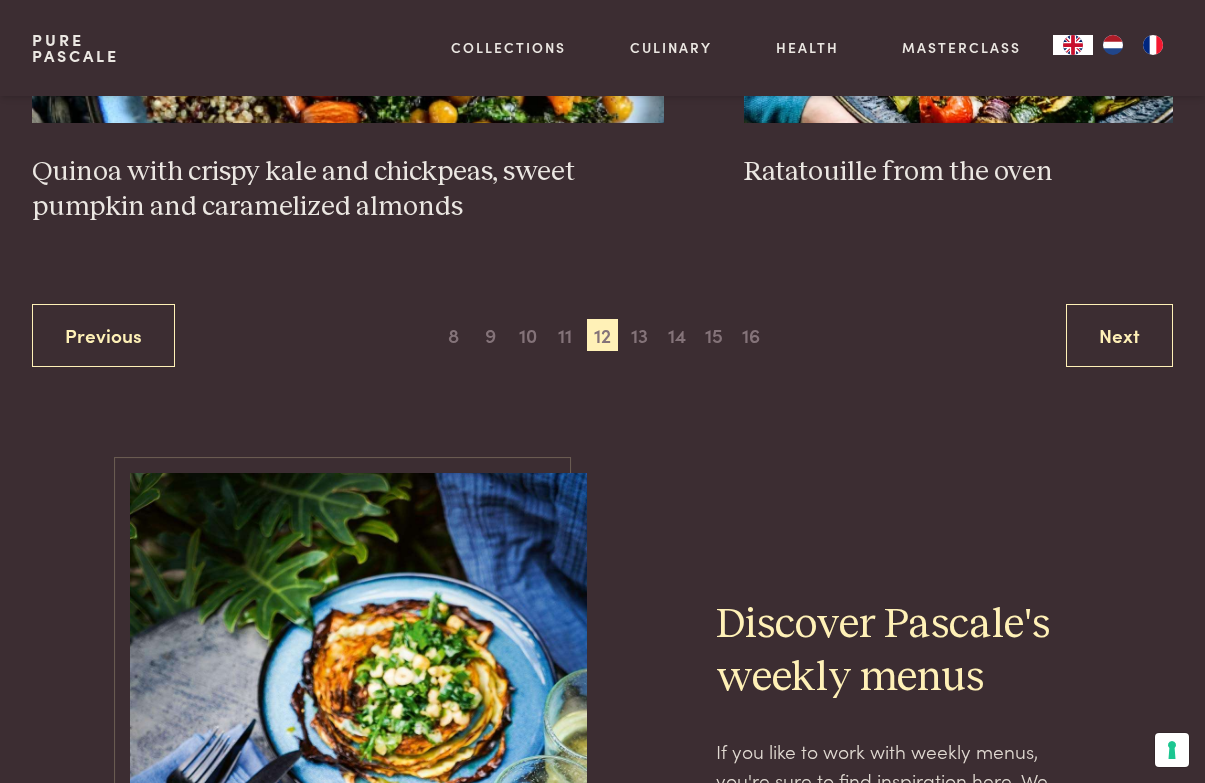 click on "Next" at bounding box center [1119, 335] 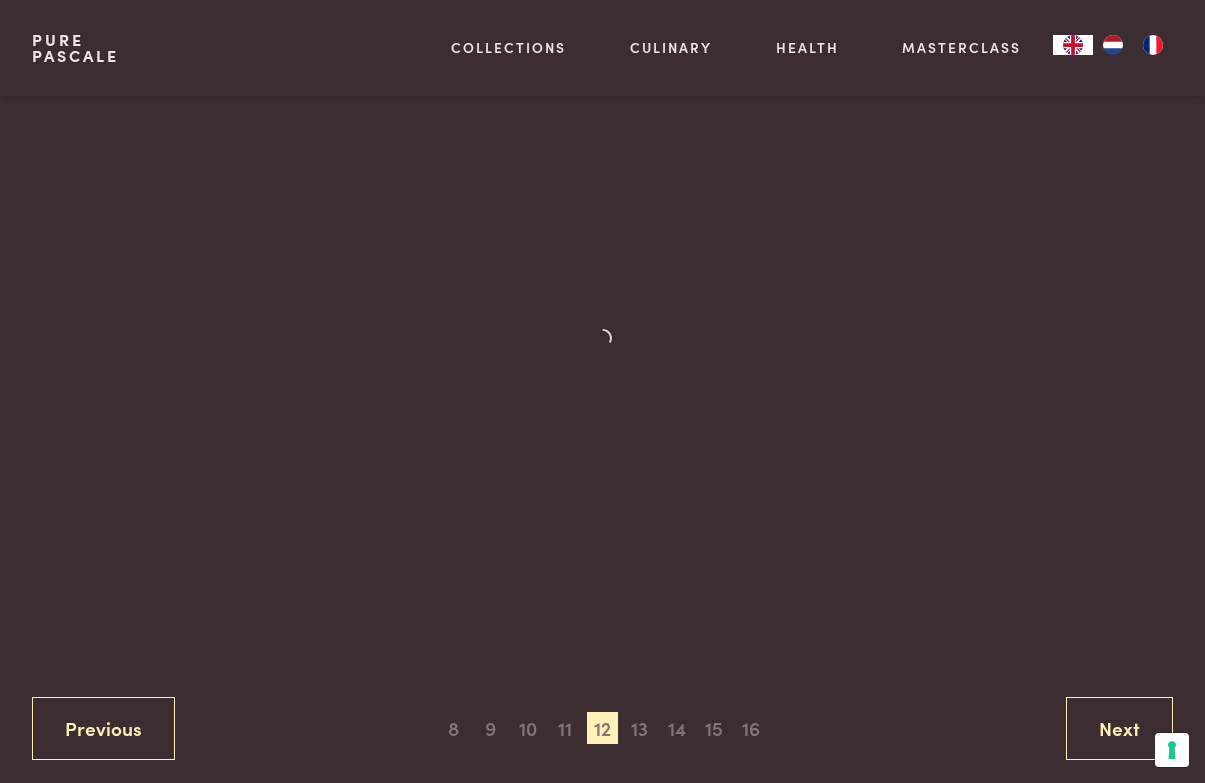 scroll, scrollTop: 483, scrollLeft: 0, axis: vertical 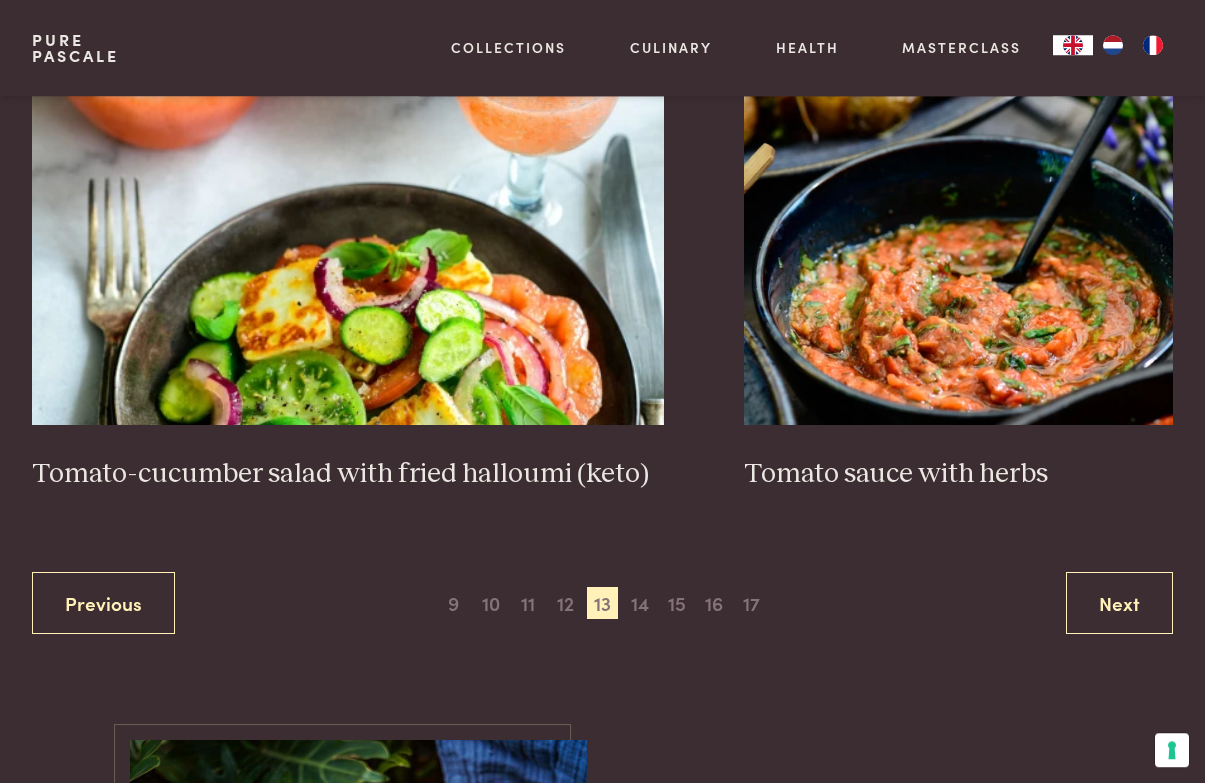click on "Next" at bounding box center [1119, 603] 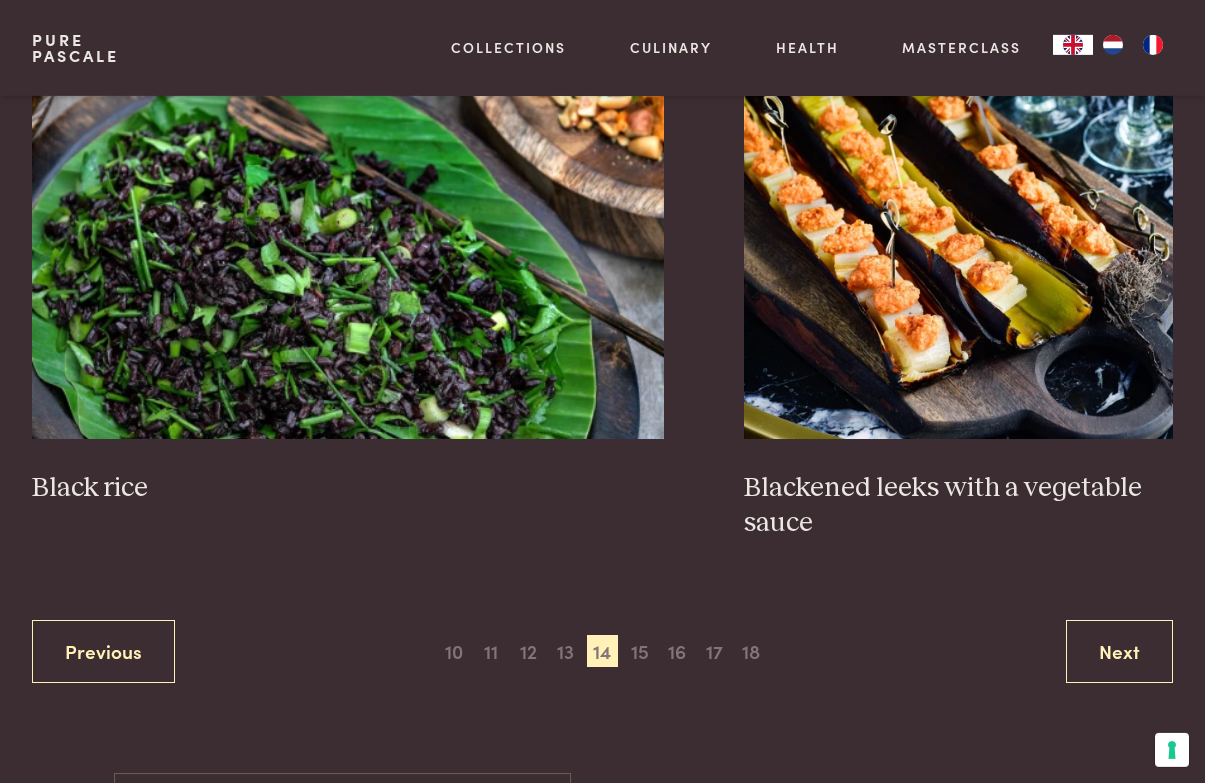 scroll, scrollTop: 3538, scrollLeft: 0, axis: vertical 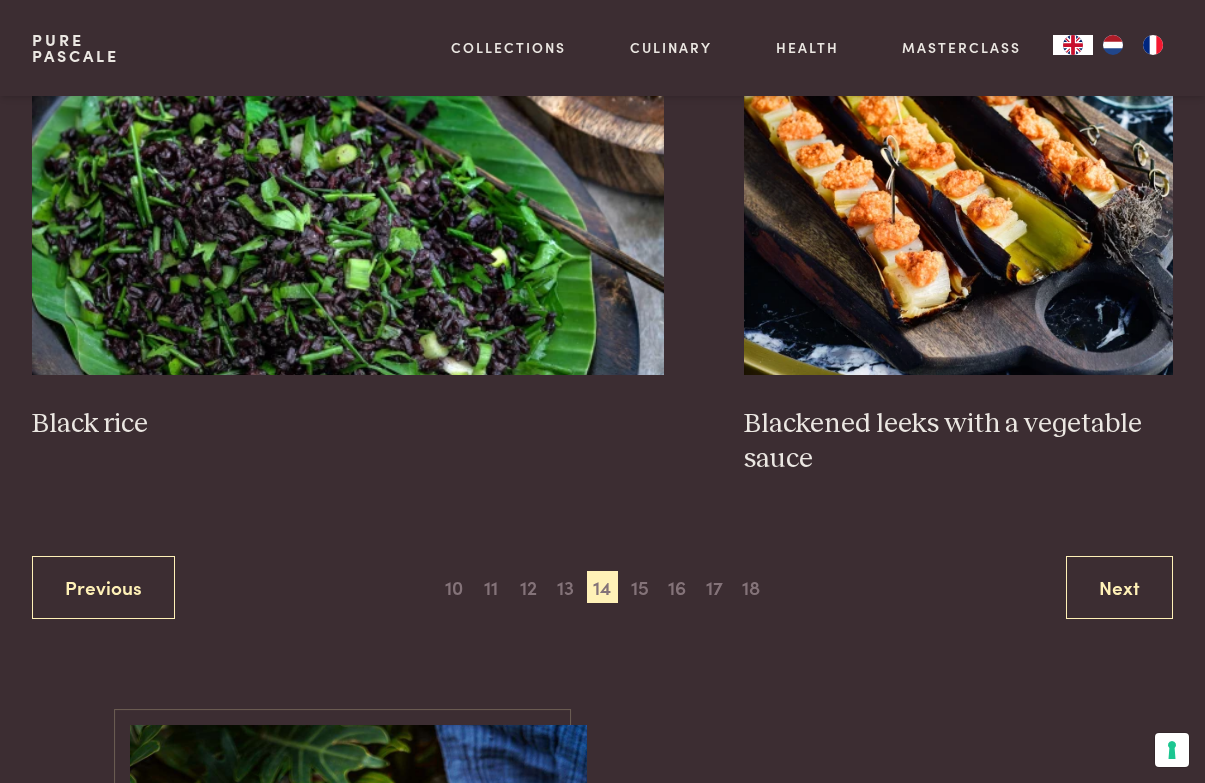 click on "Next" at bounding box center [1119, 587] 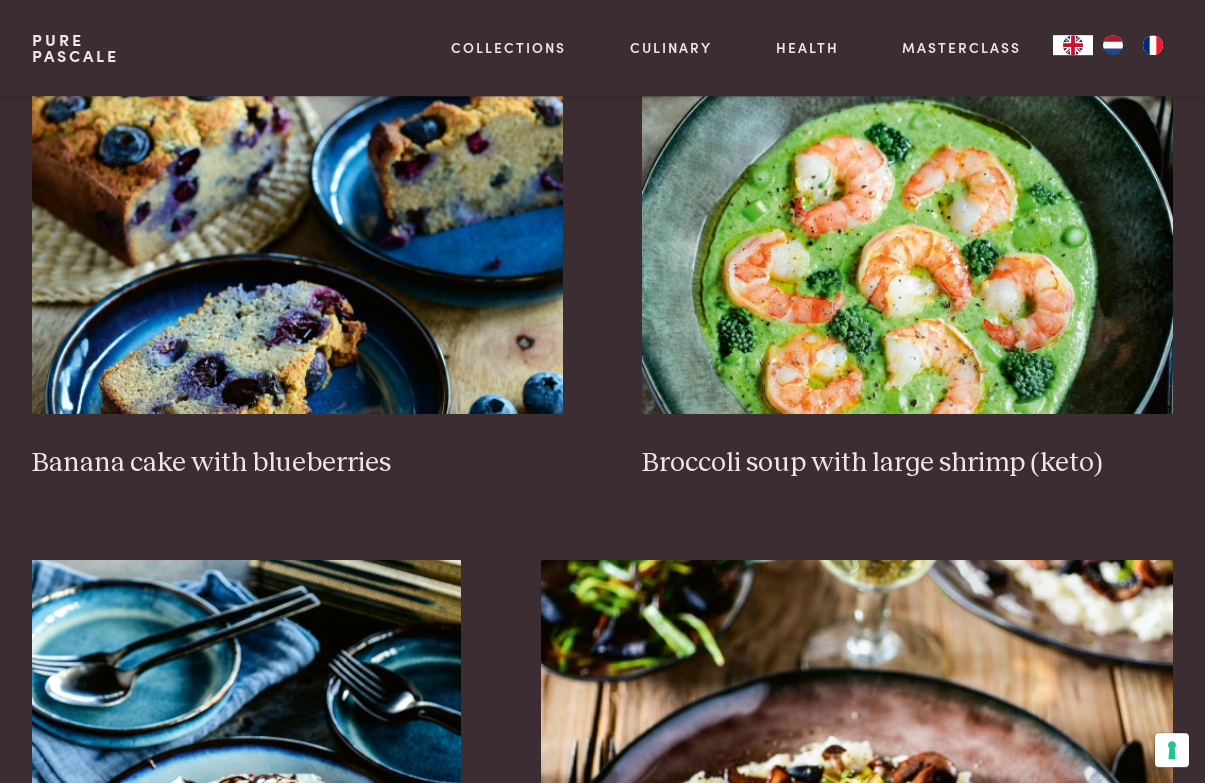 scroll, scrollTop: 686, scrollLeft: 0, axis: vertical 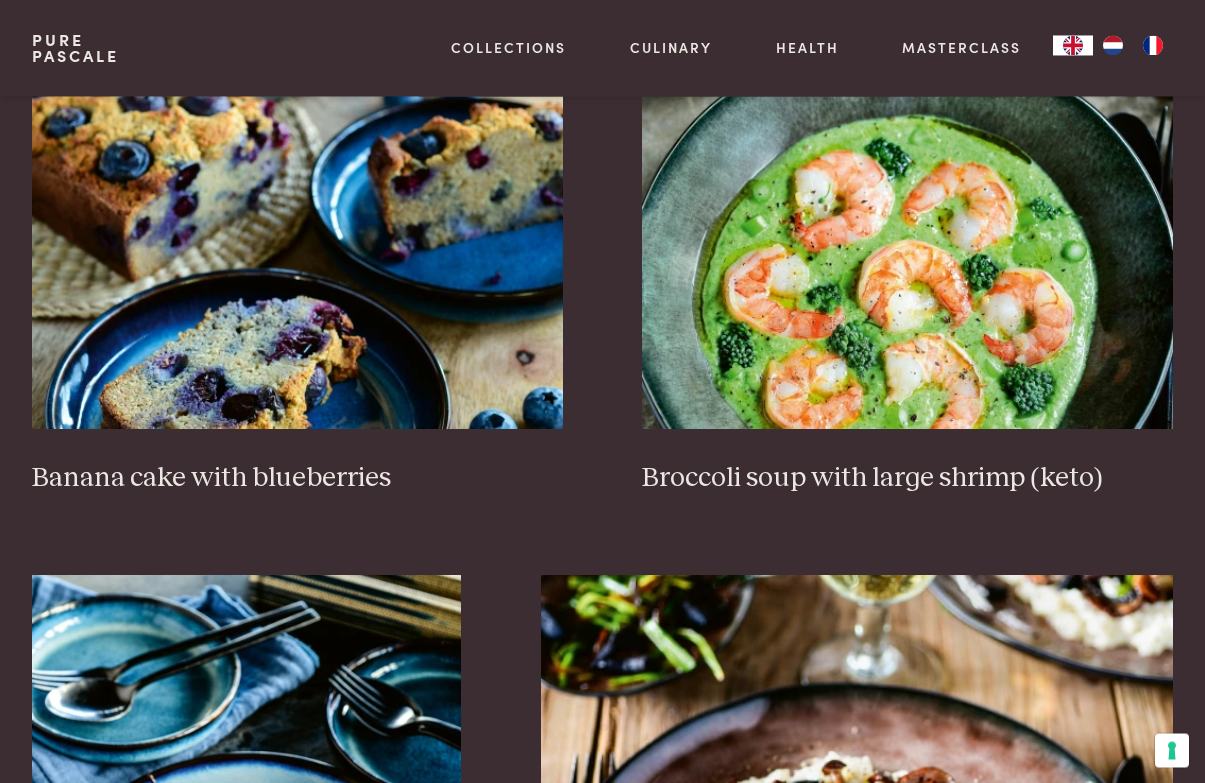 click at bounding box center (907, 229) 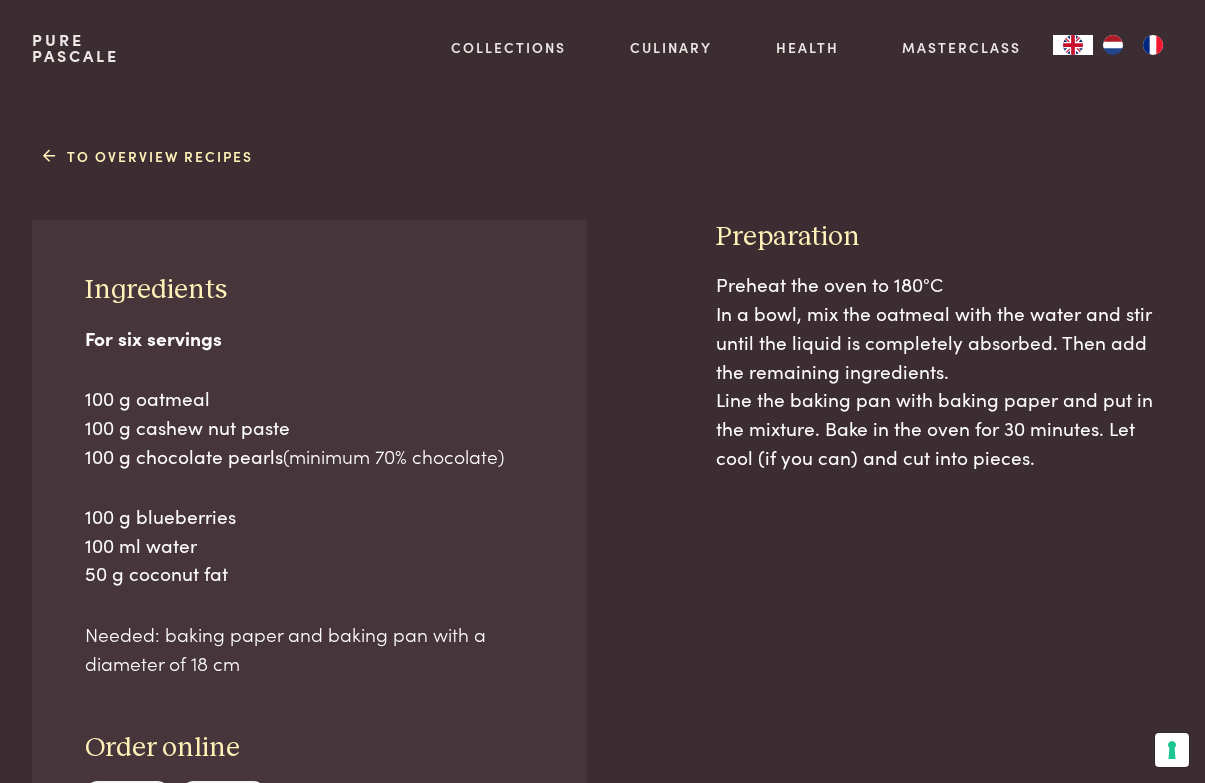 scroll, scrollTop: 0, scrollLeft: 0, axis: both 